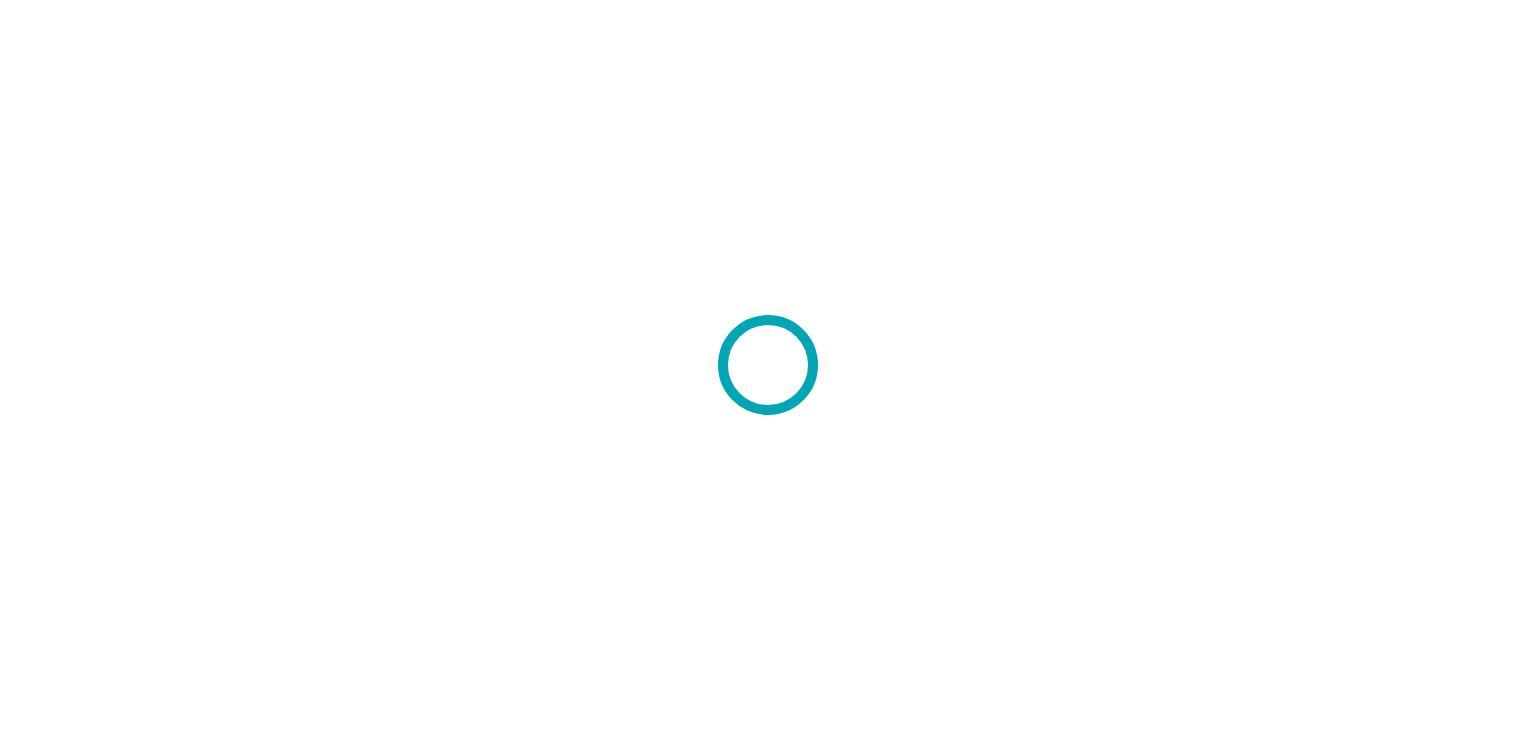 scroll, scrollTop: 0, scrollLeft: 0, axis: both 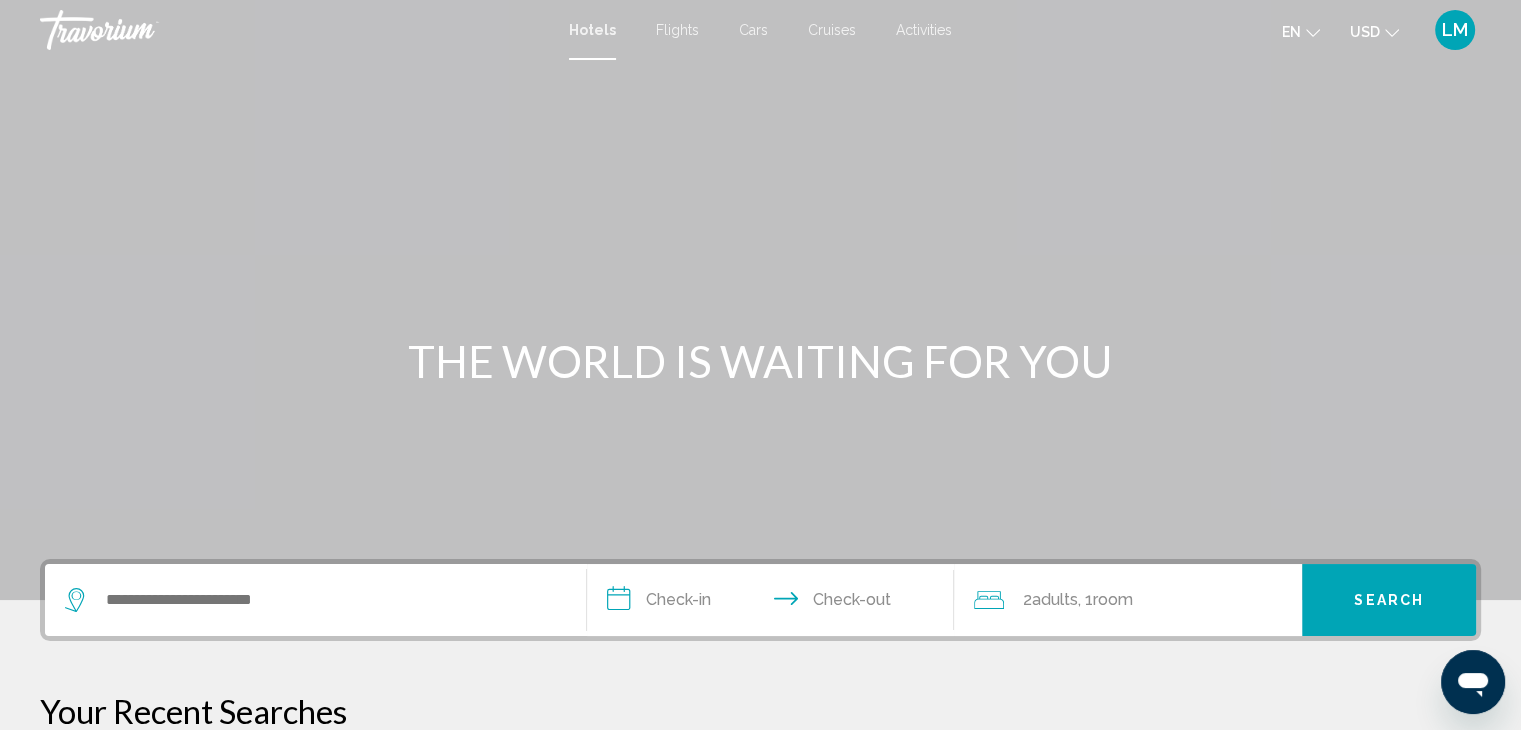 click at bounding box center [315, 600] 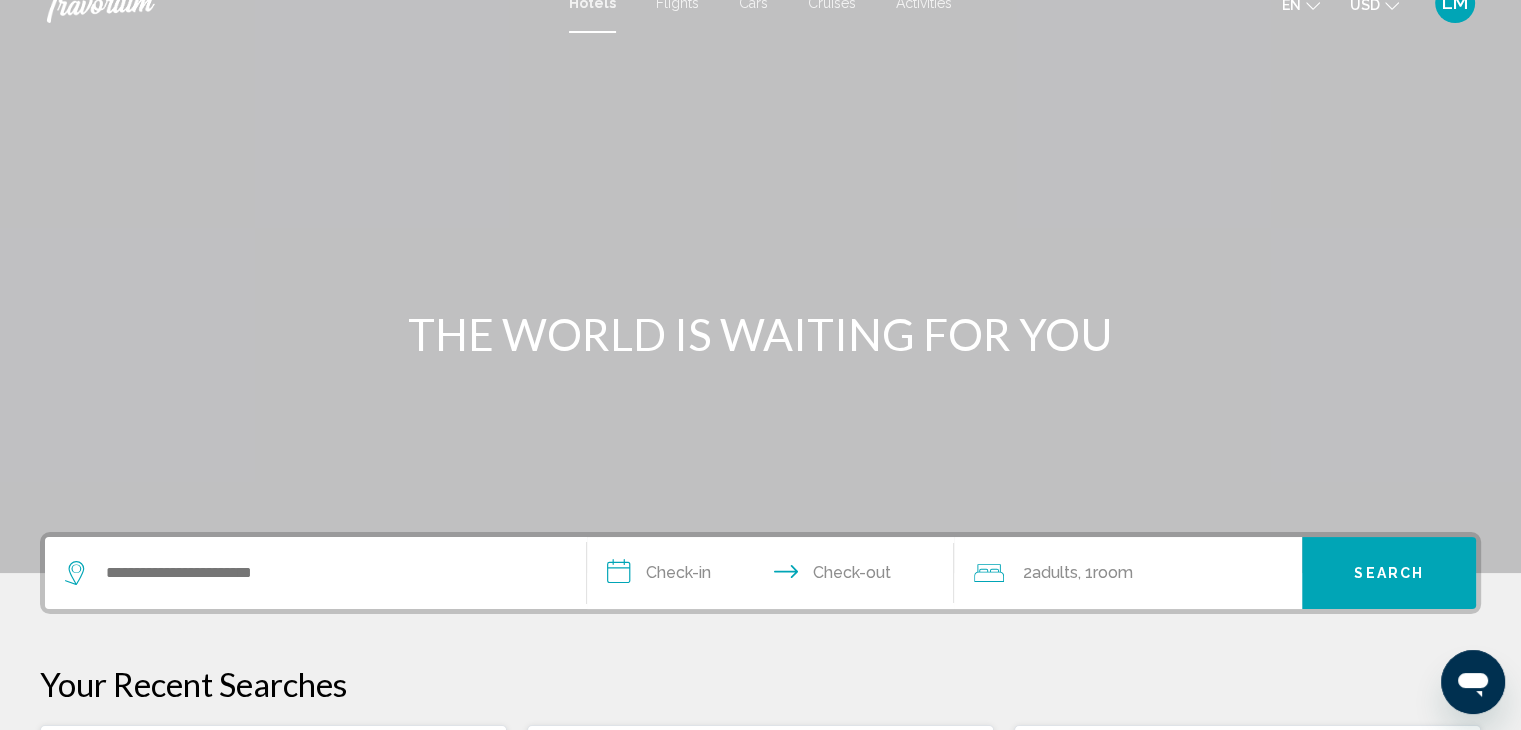 scroll, scrollTop: 0, scrollLeft: 0, axis: both 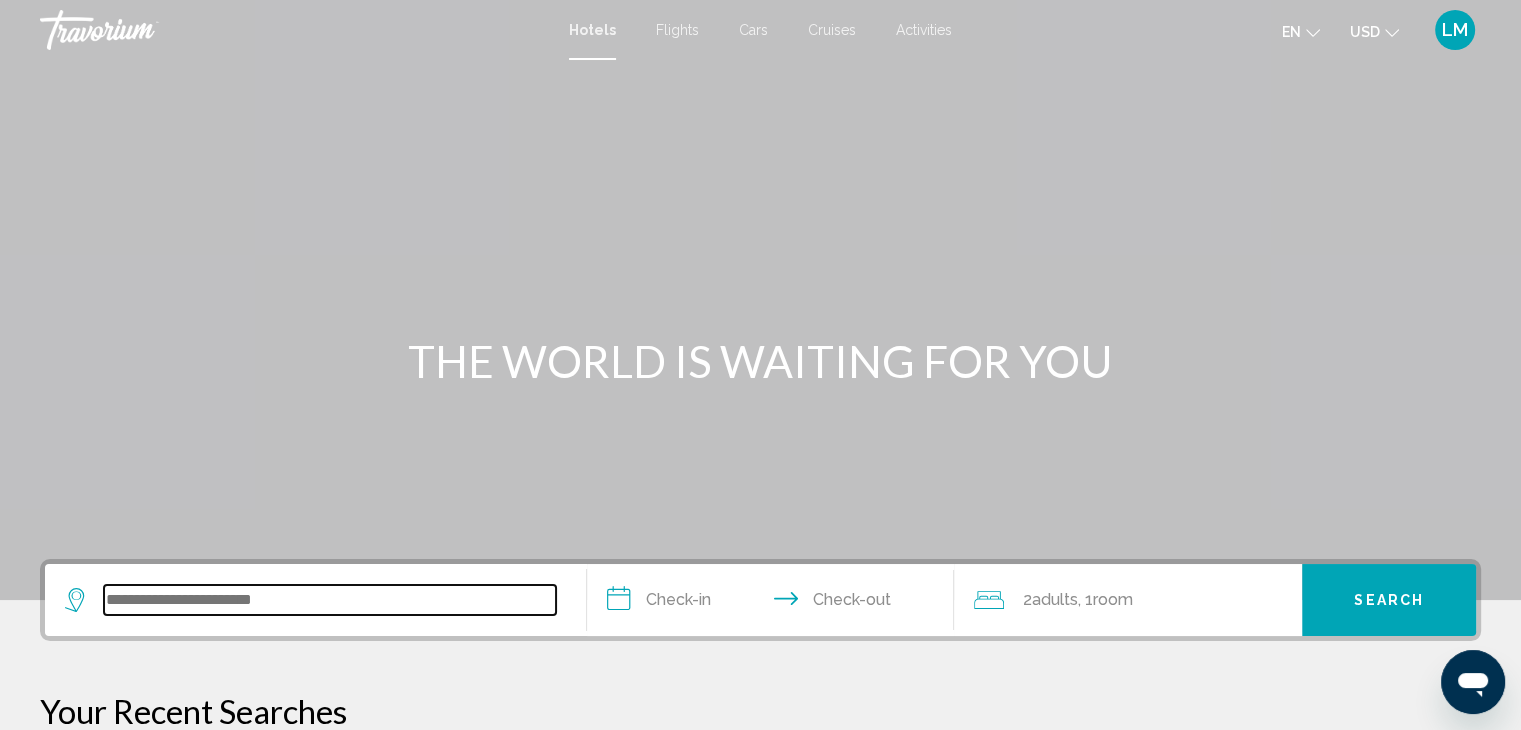 click at bounding box center [330, 600] 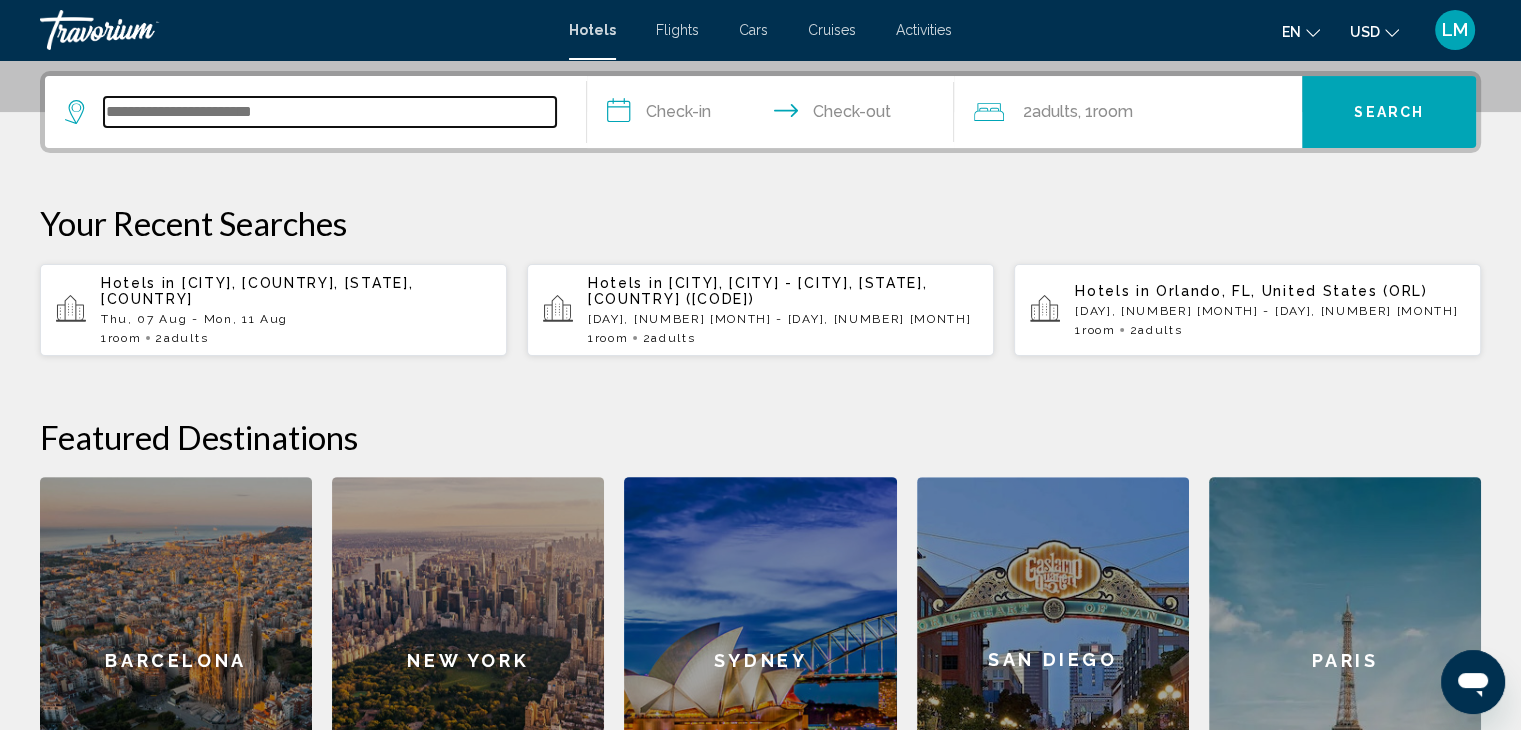 scroll, scrollTop: 493, scrollLeft: 0, axis: vertical 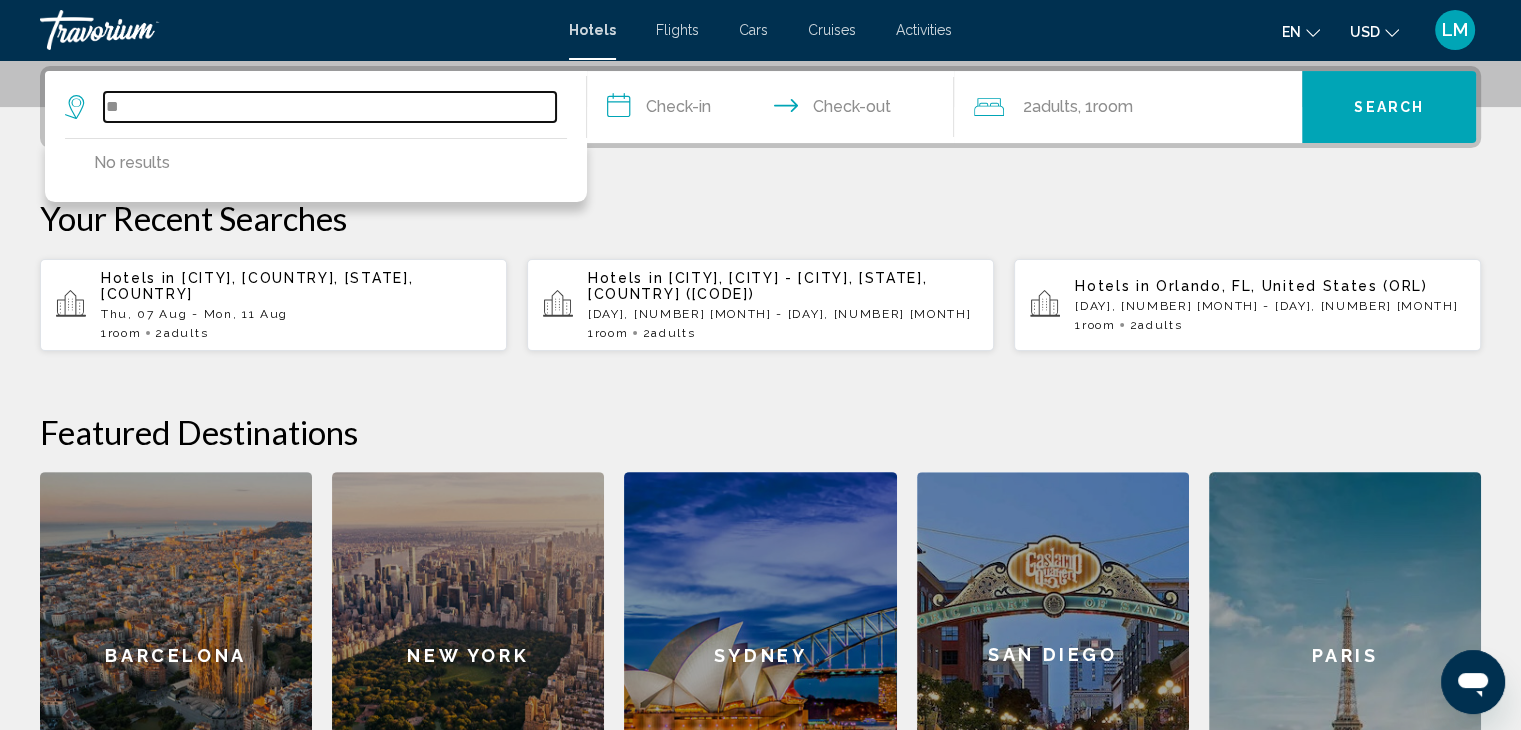 type on "*" 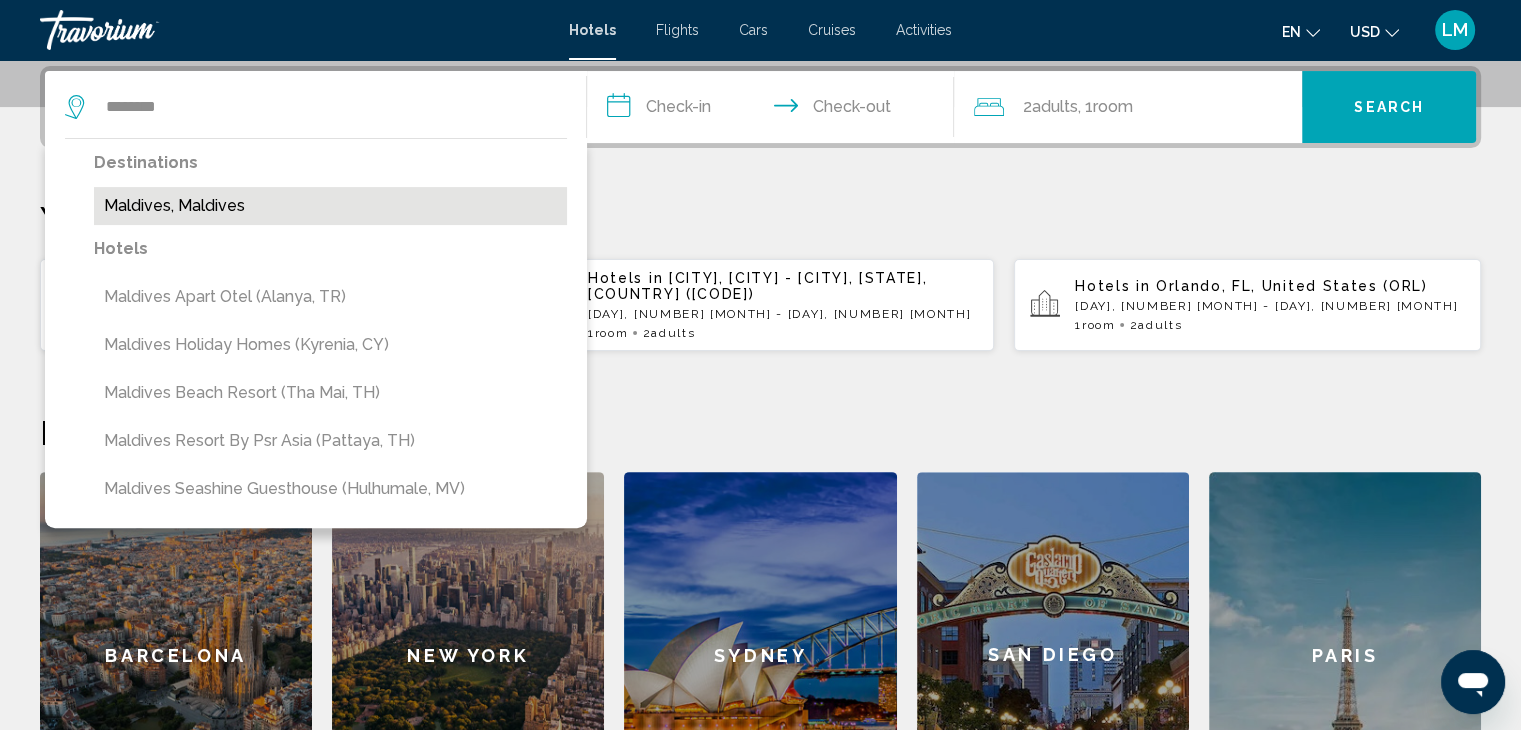 click on "Maldives, Maldives" at bounding box center (330, 206) 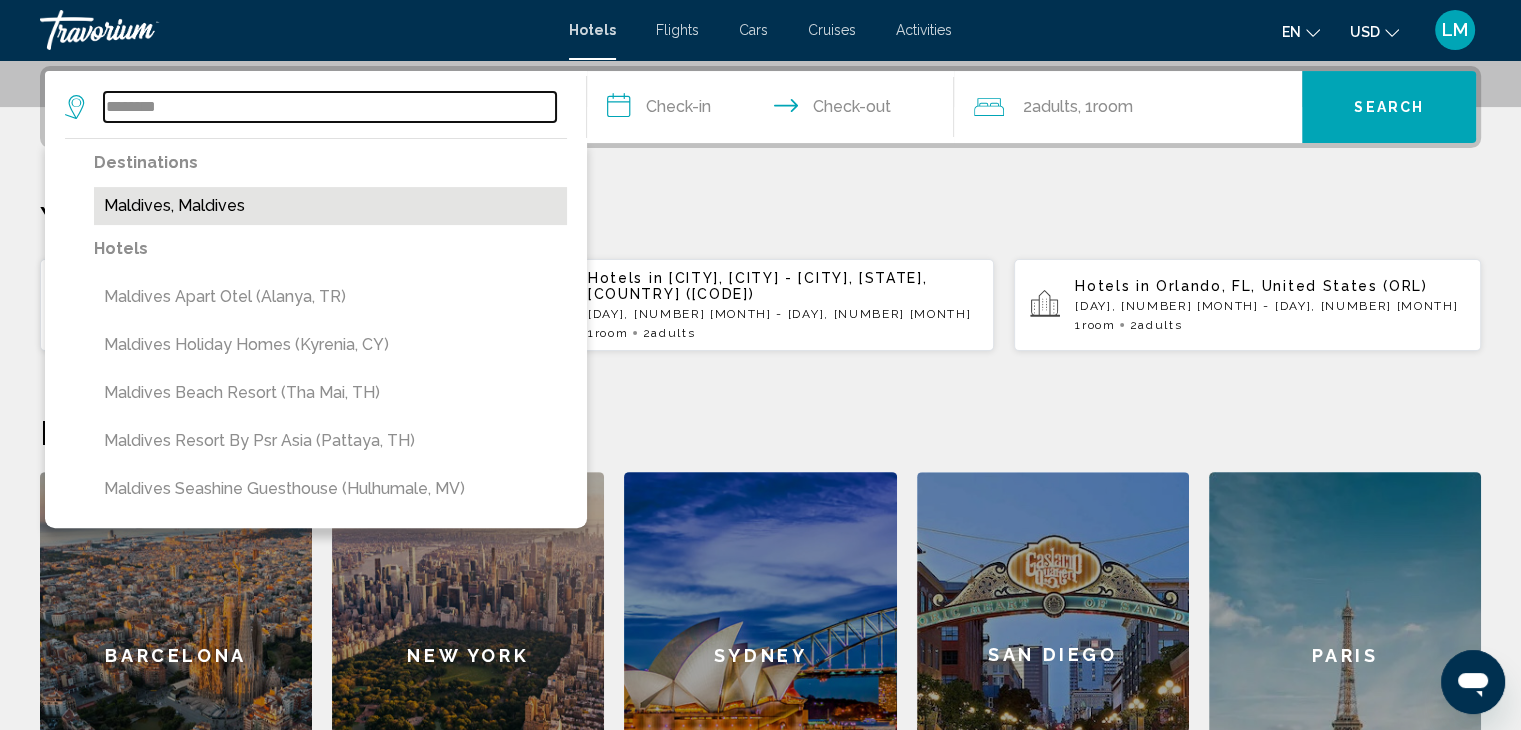 type on "**********" 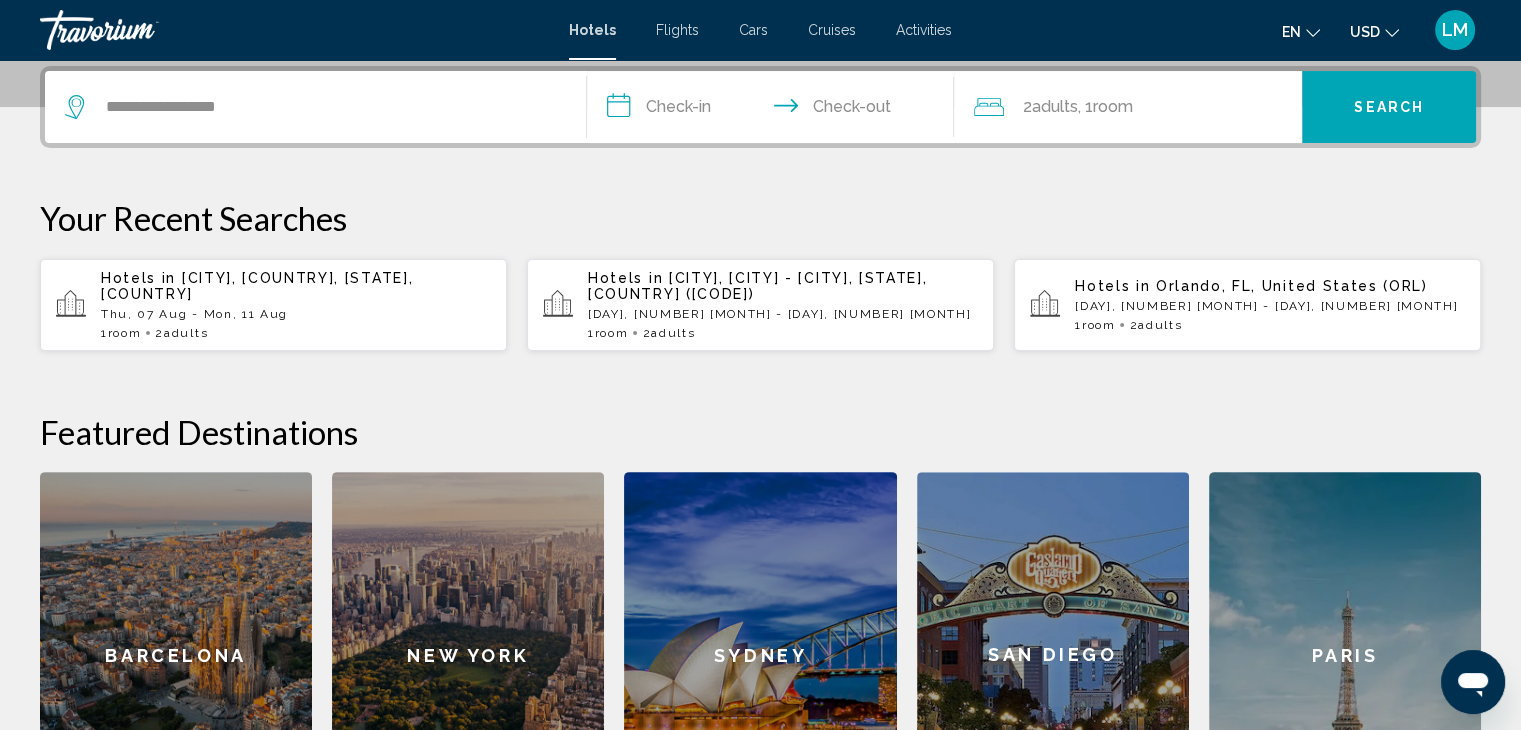 click on "**********" at bounding box center [775, 110] 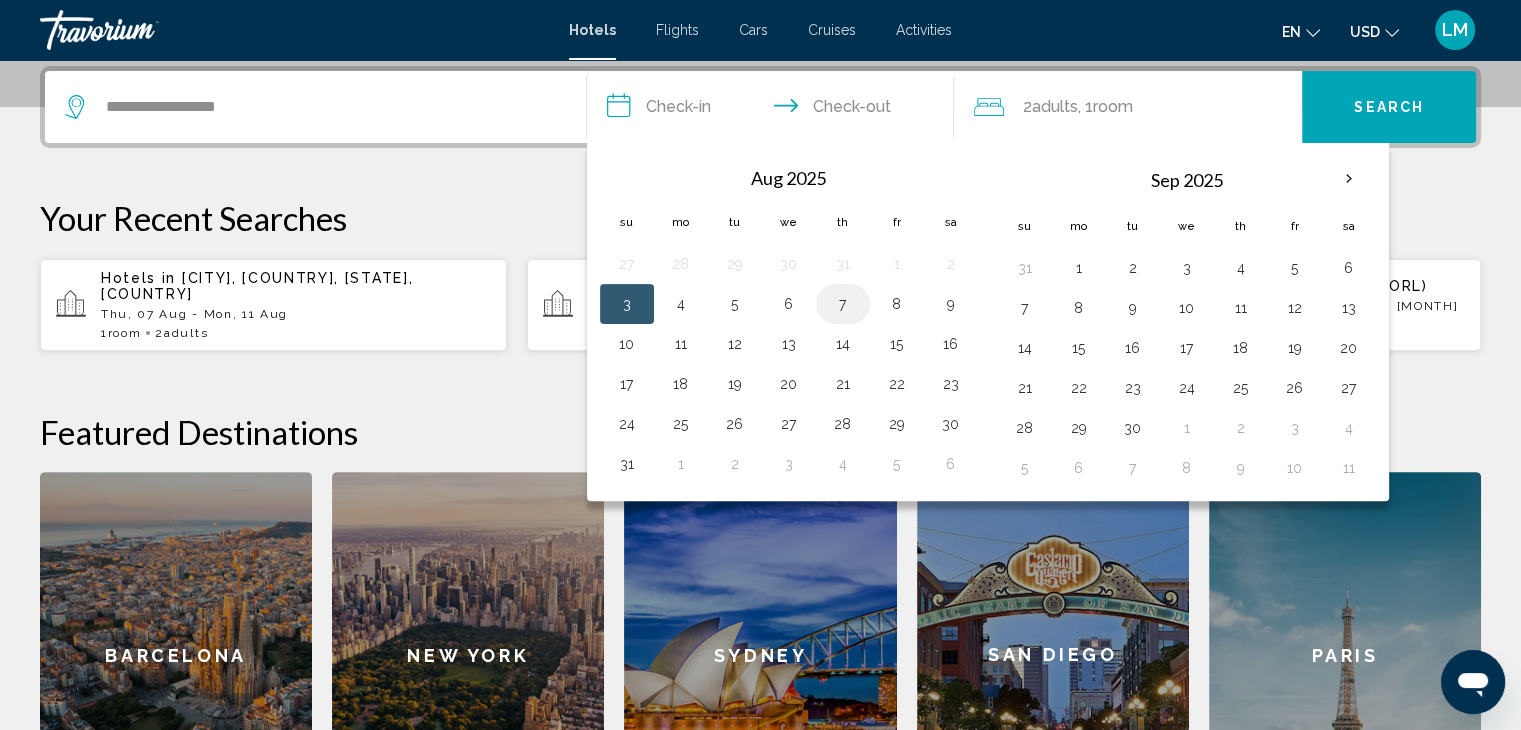 click on "7" at bounding box center [843, 304] 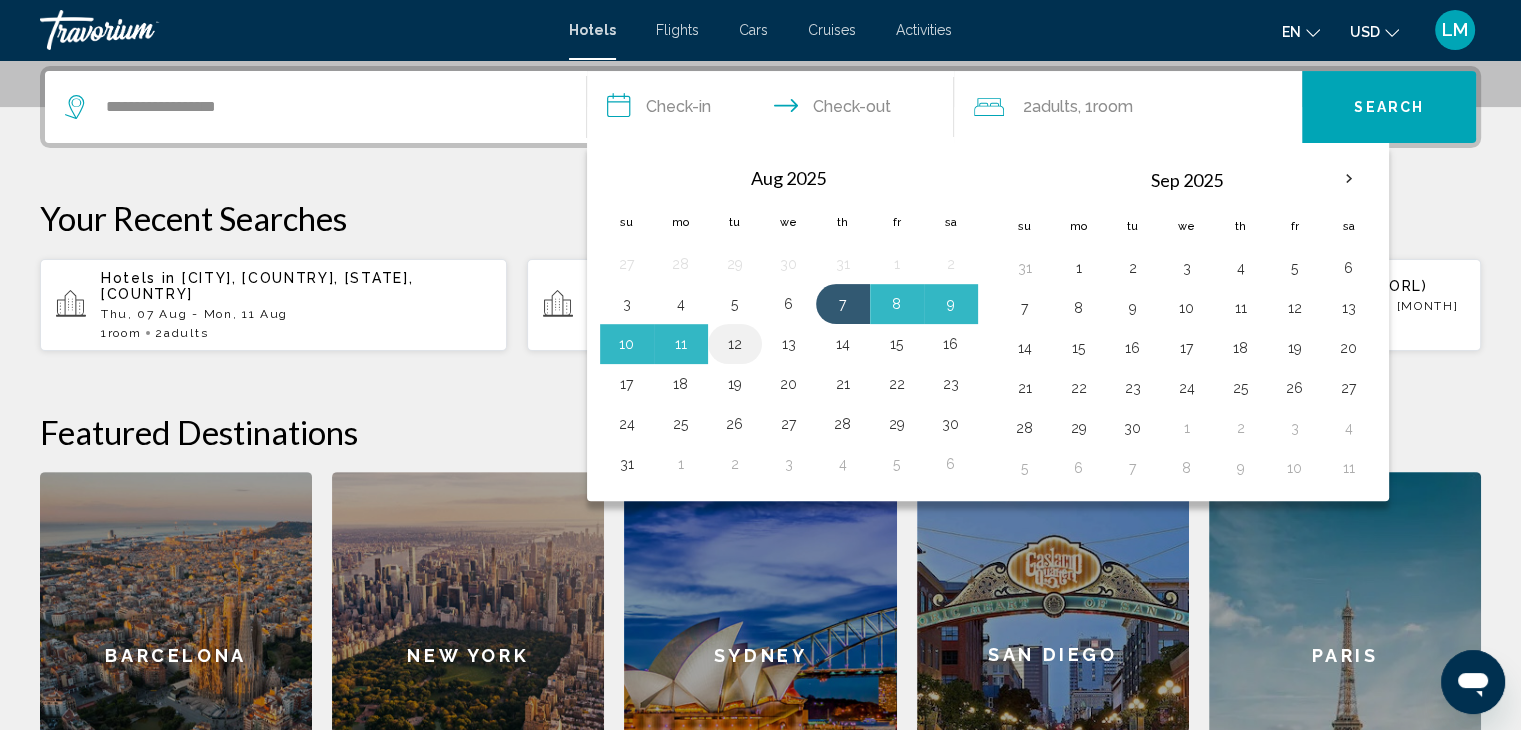 click on "12" at bounding box center [735, 344] 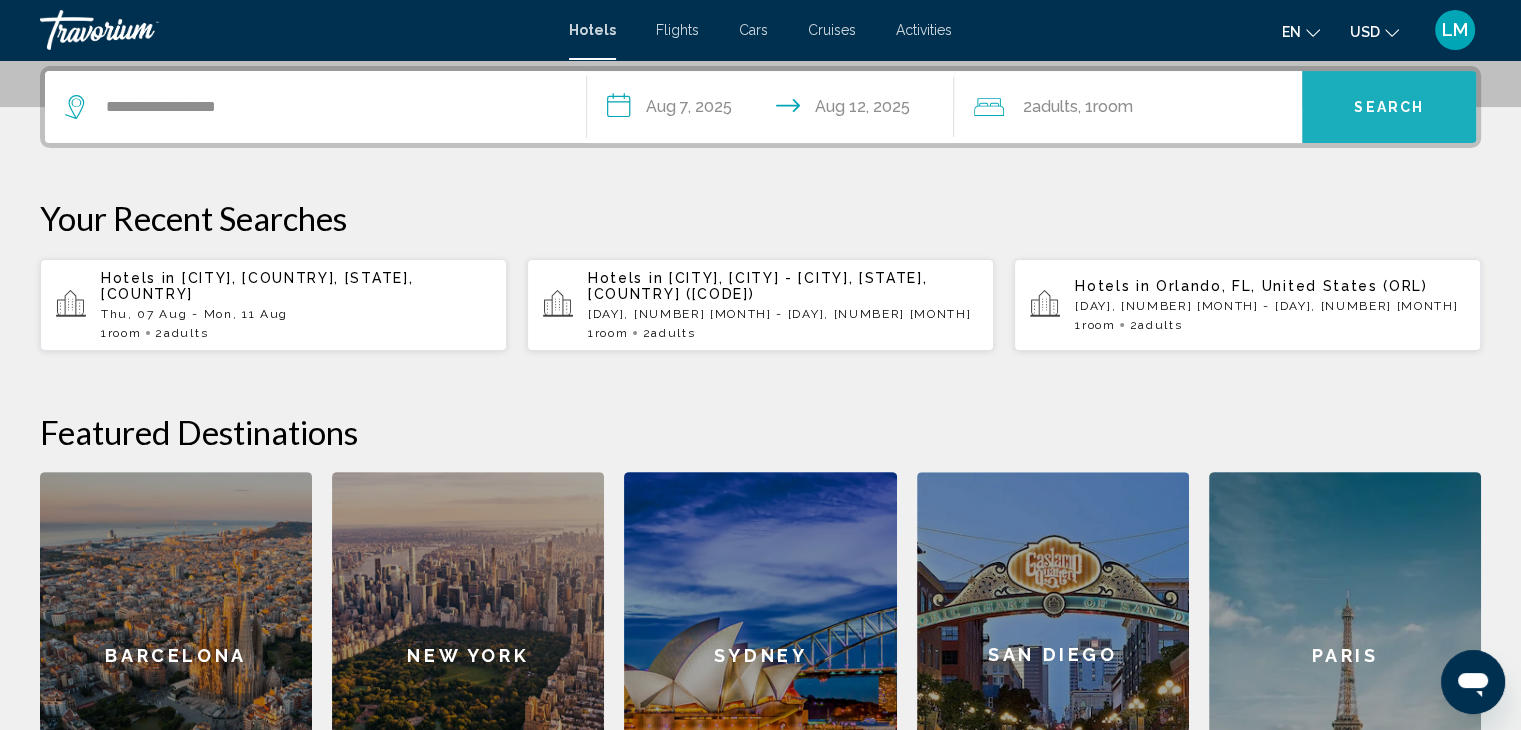 click on "Search" at bounding box center (1389, 107) 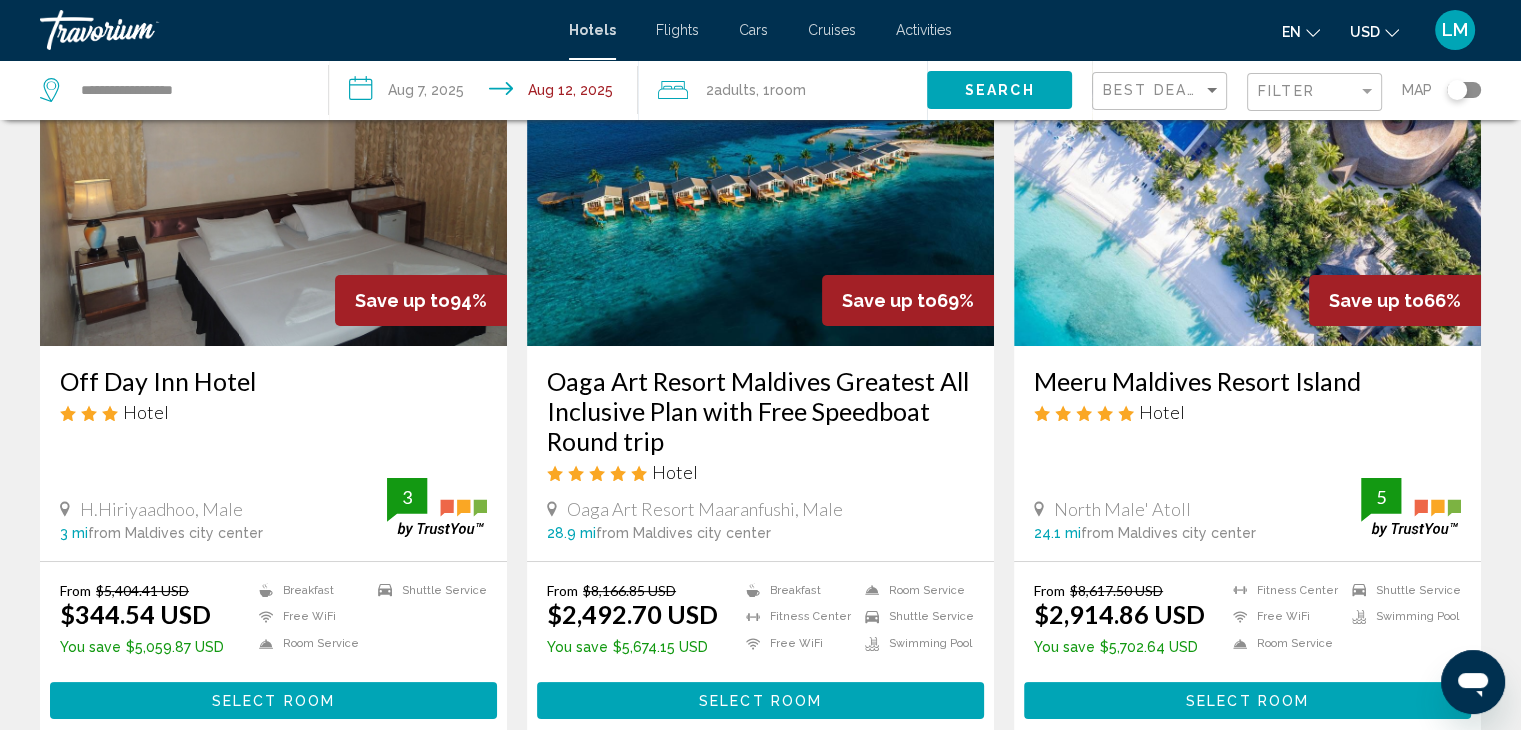 scroll, scrollTop: 164, scrollLeft: 0, axis: vertical 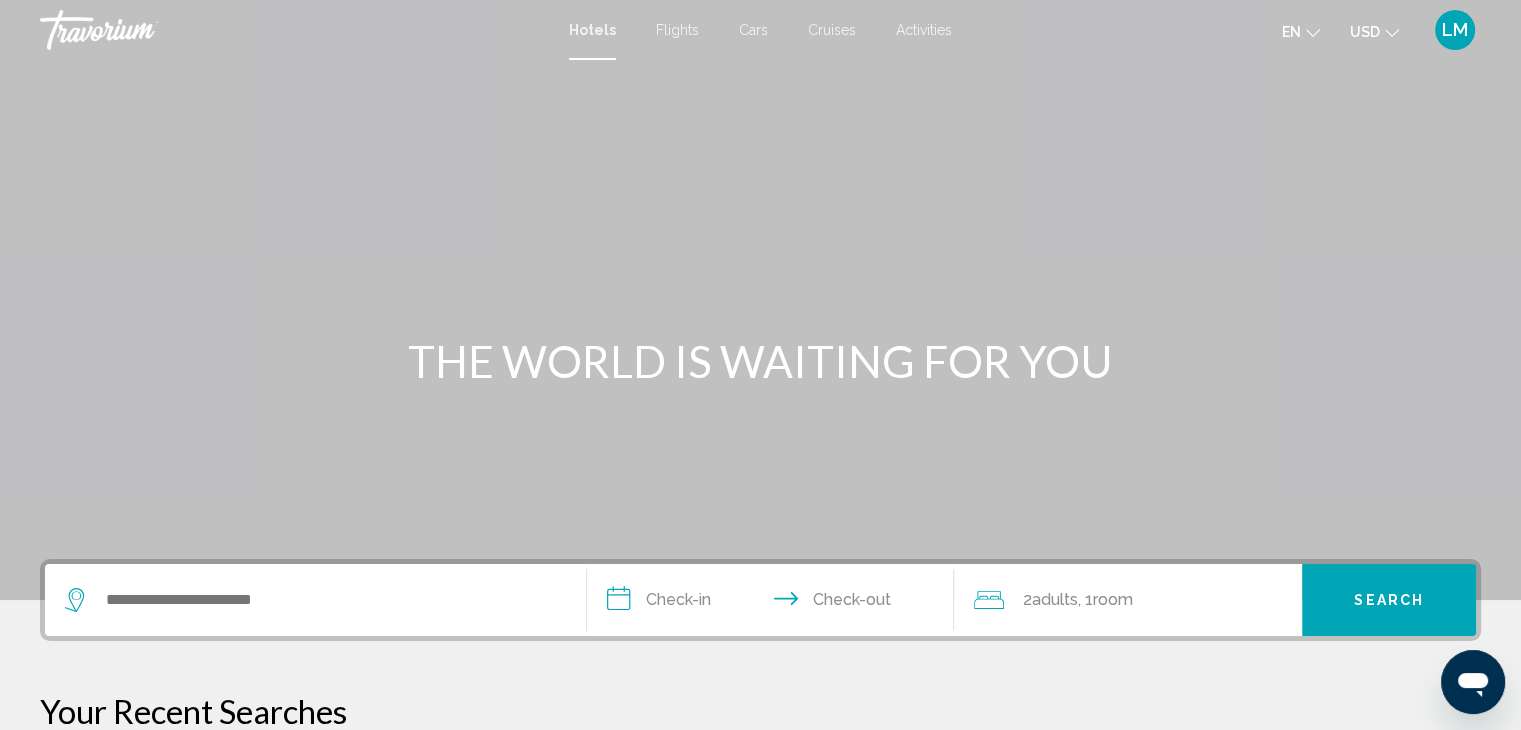 click at bounding box center (315, 600) 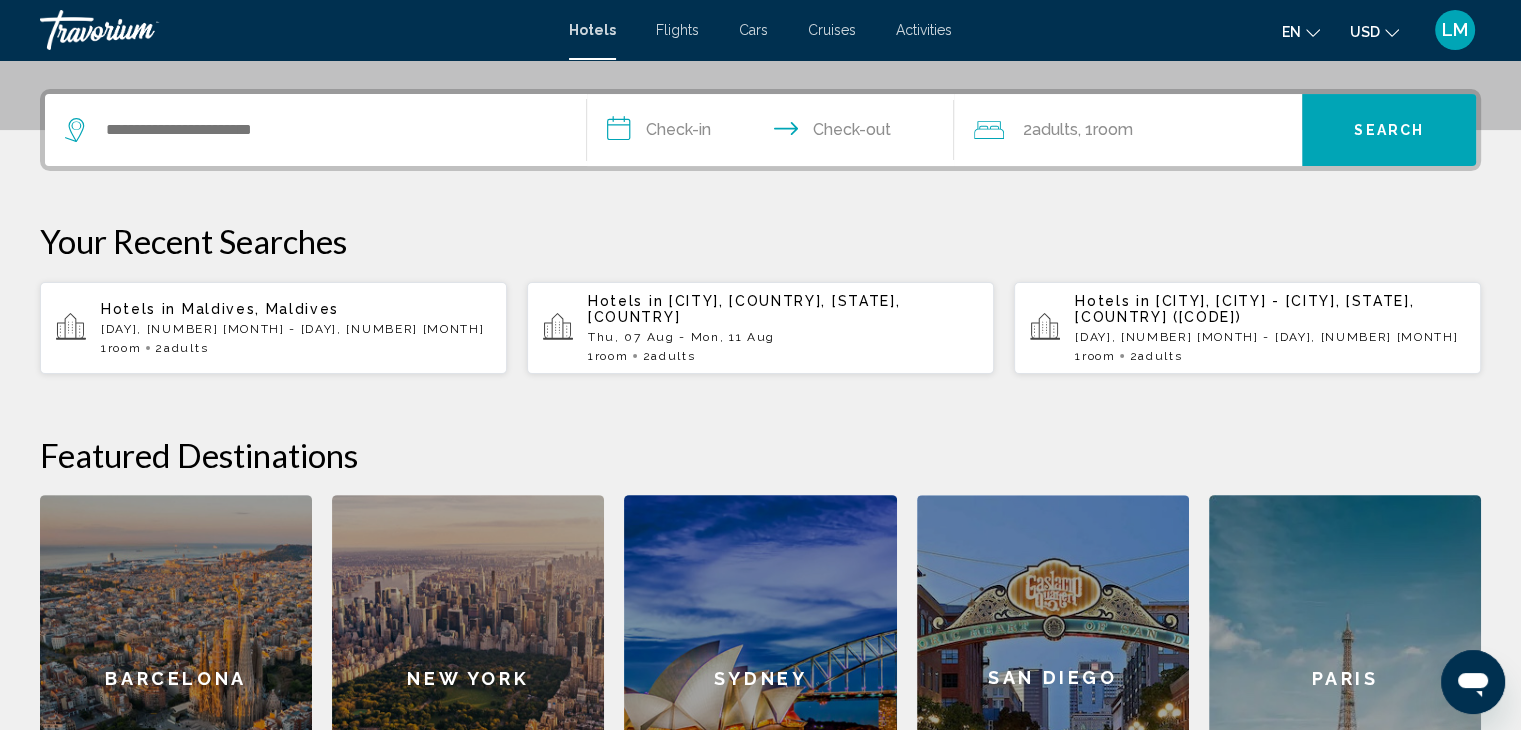 scroll, scrollTop: 493, scrollLeft: 0, axis: vertical 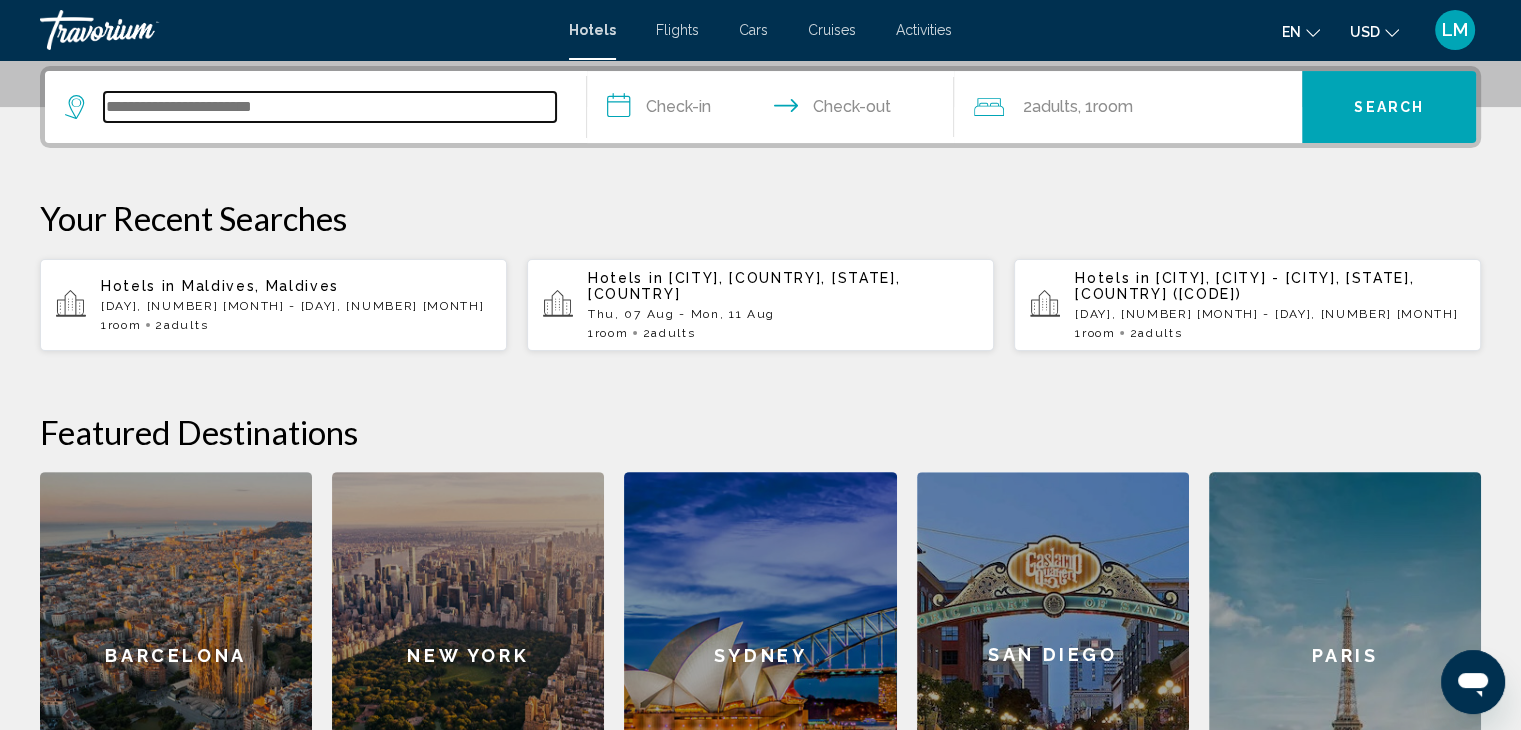 click at bounding box center (330, 107) 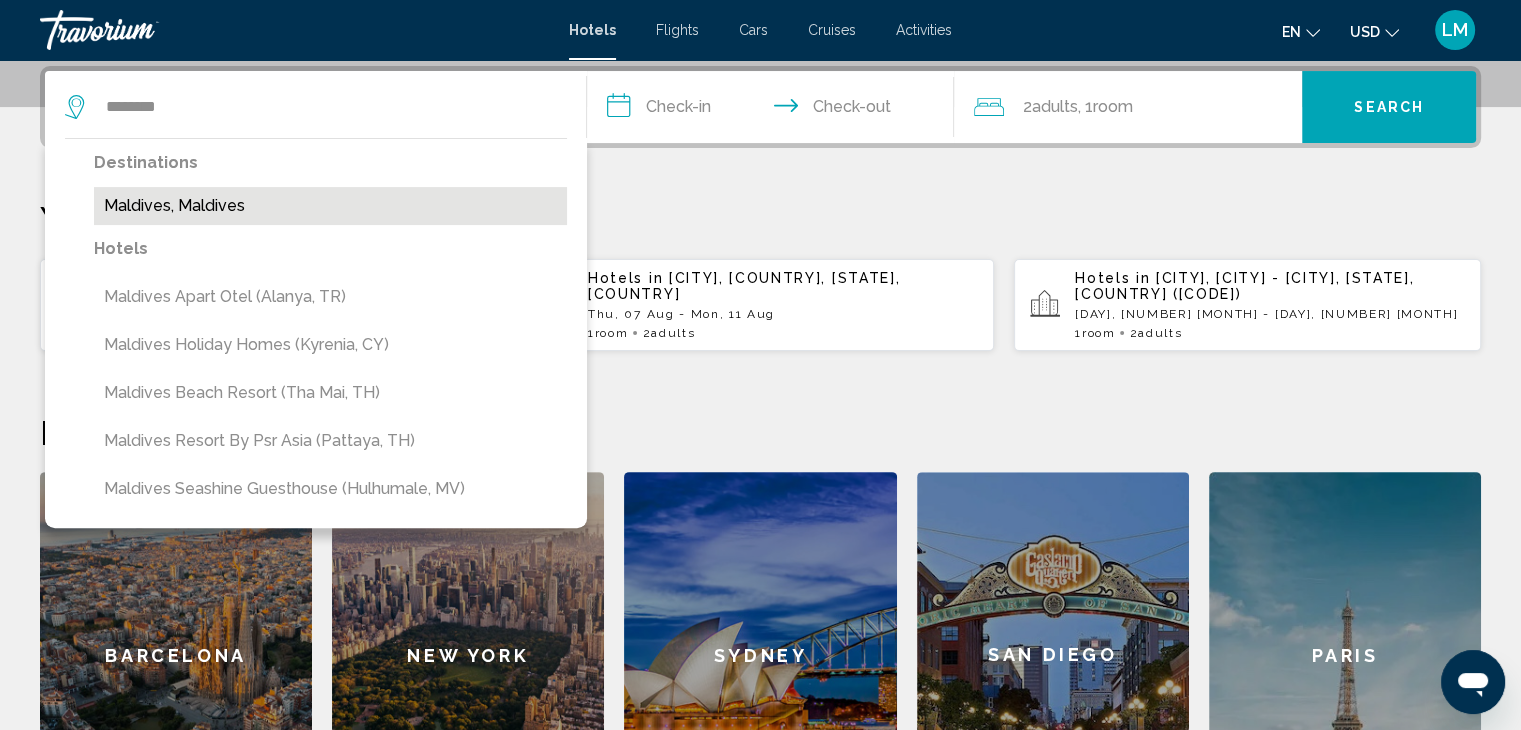 click on "Maldives, Maldives" at bounding box center (330, 206) 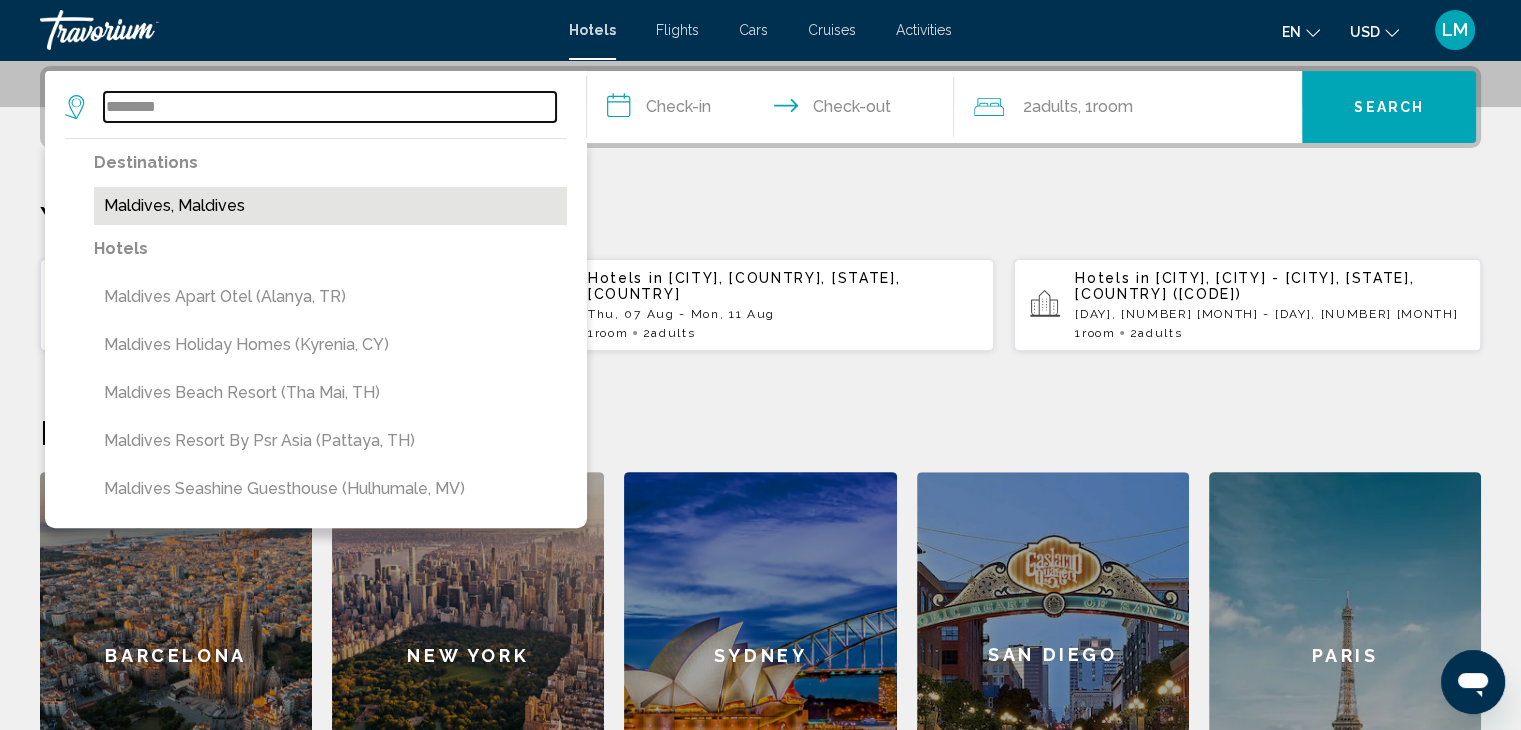 type on "**********" 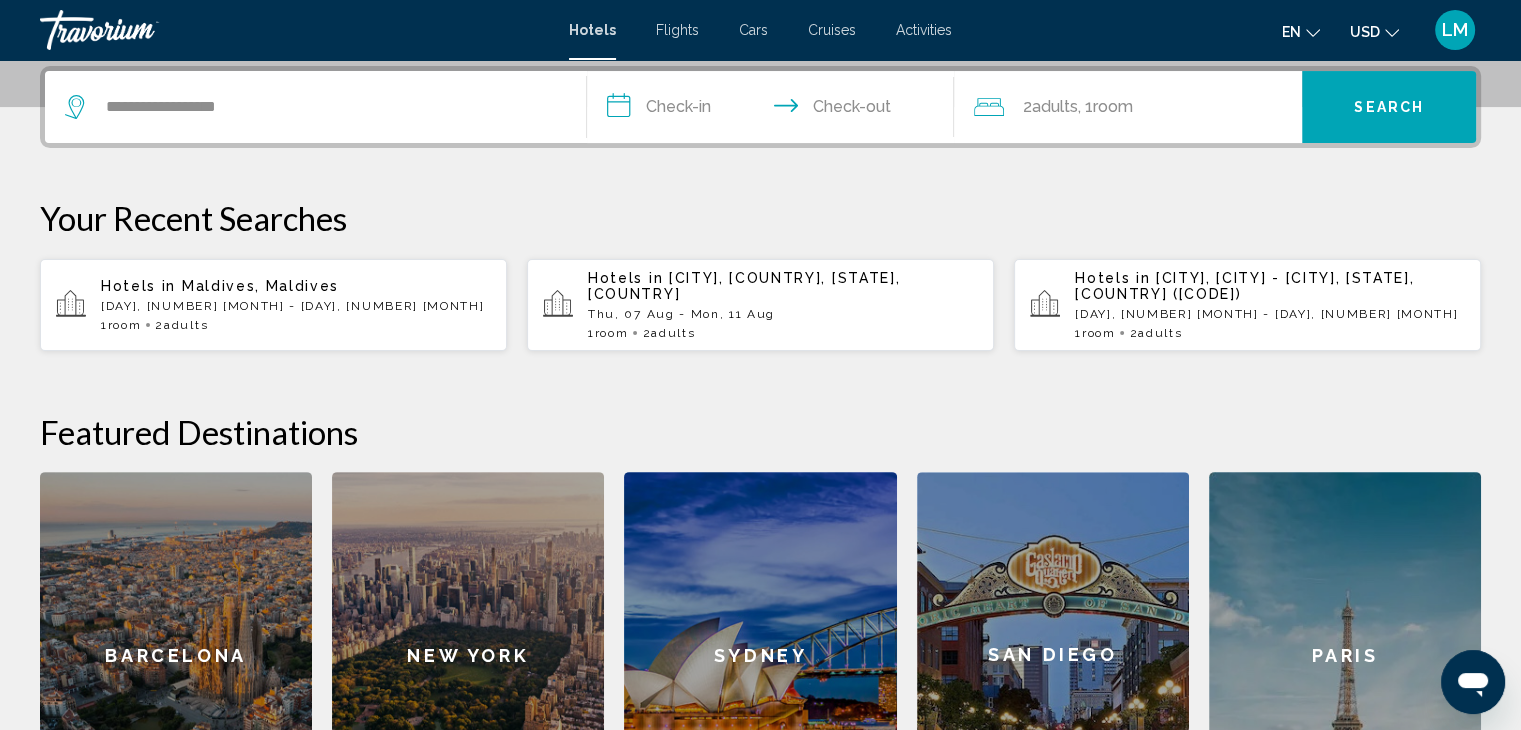 click on "**********" at bounding box center (775, 110) 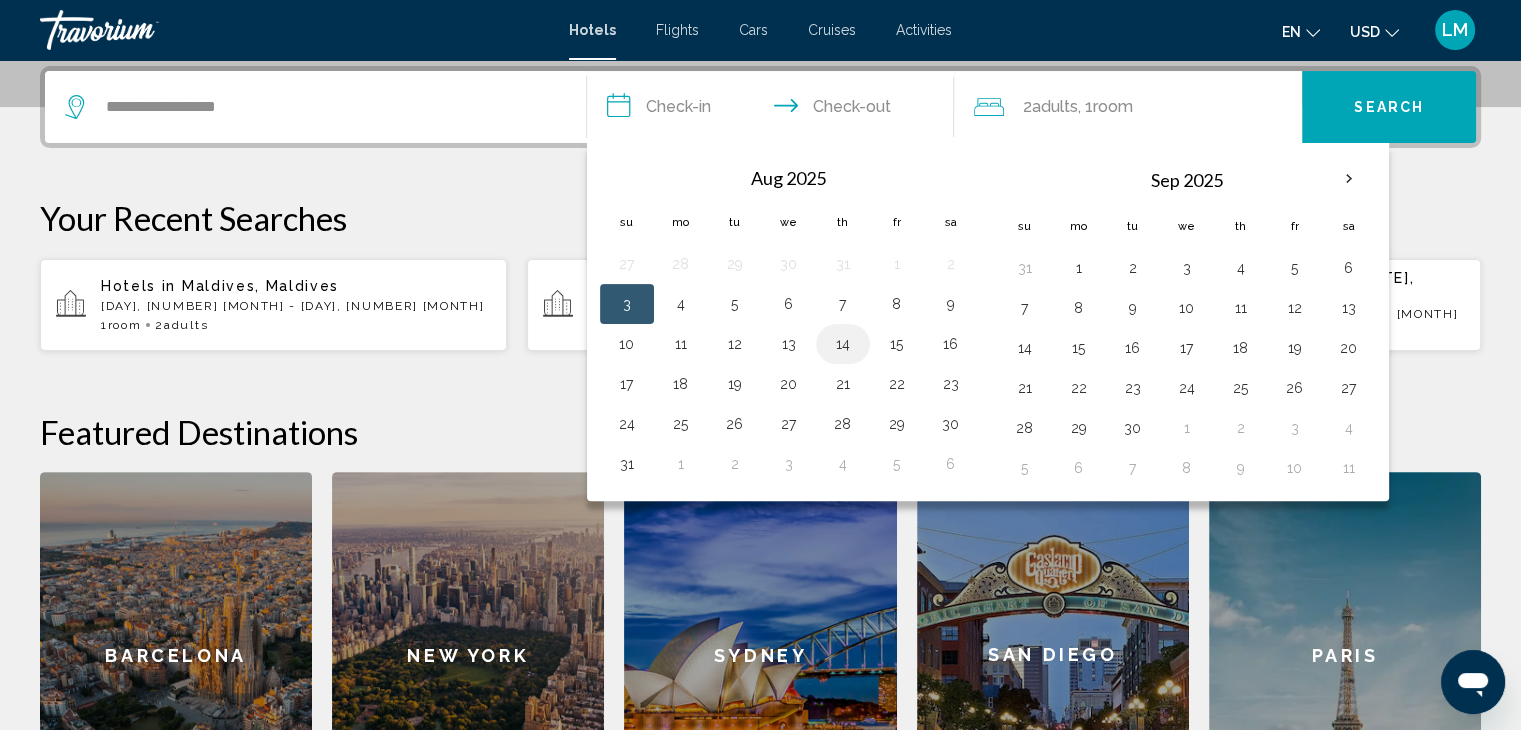 click on "14" at bounding box center [843, 344] 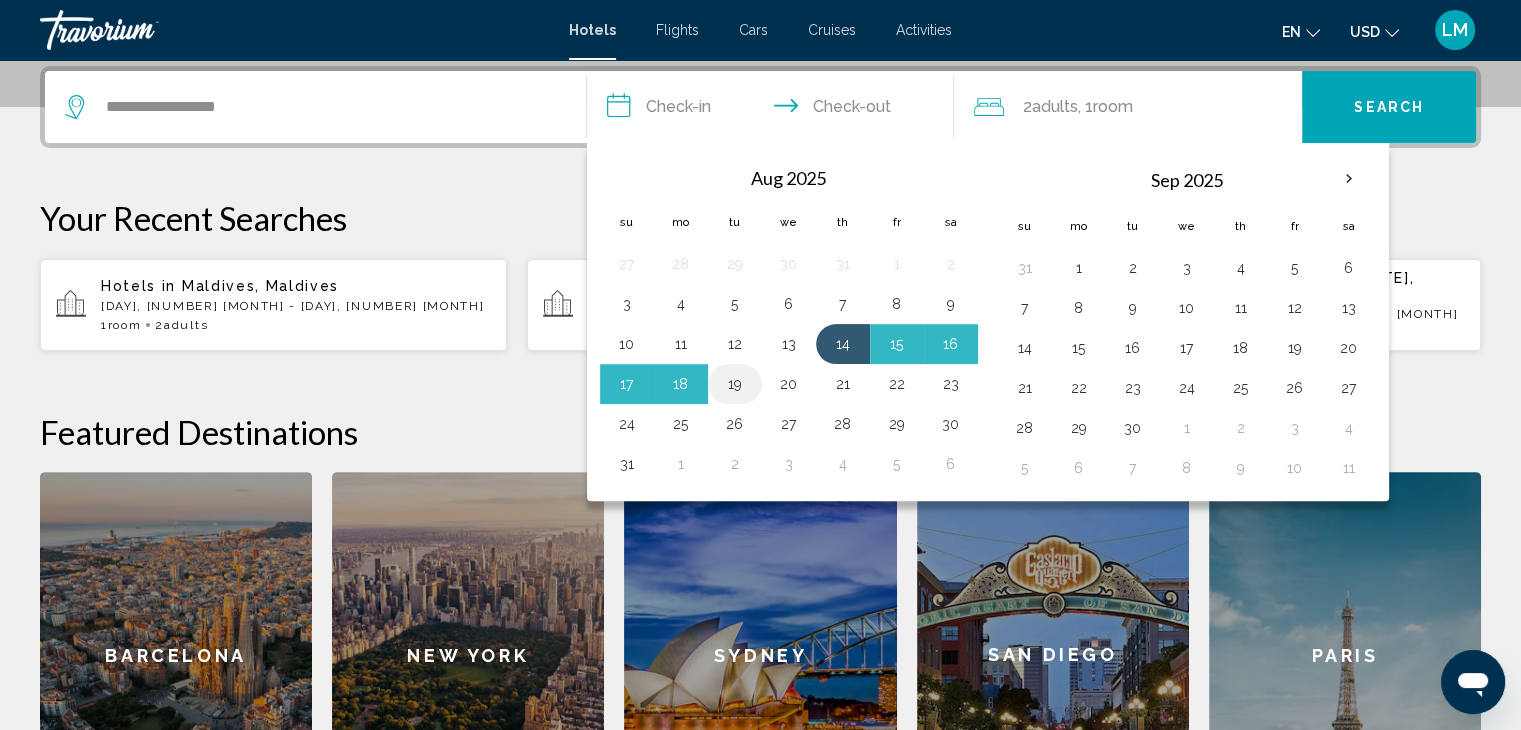 click on "19" at bounding box center (735, 384) 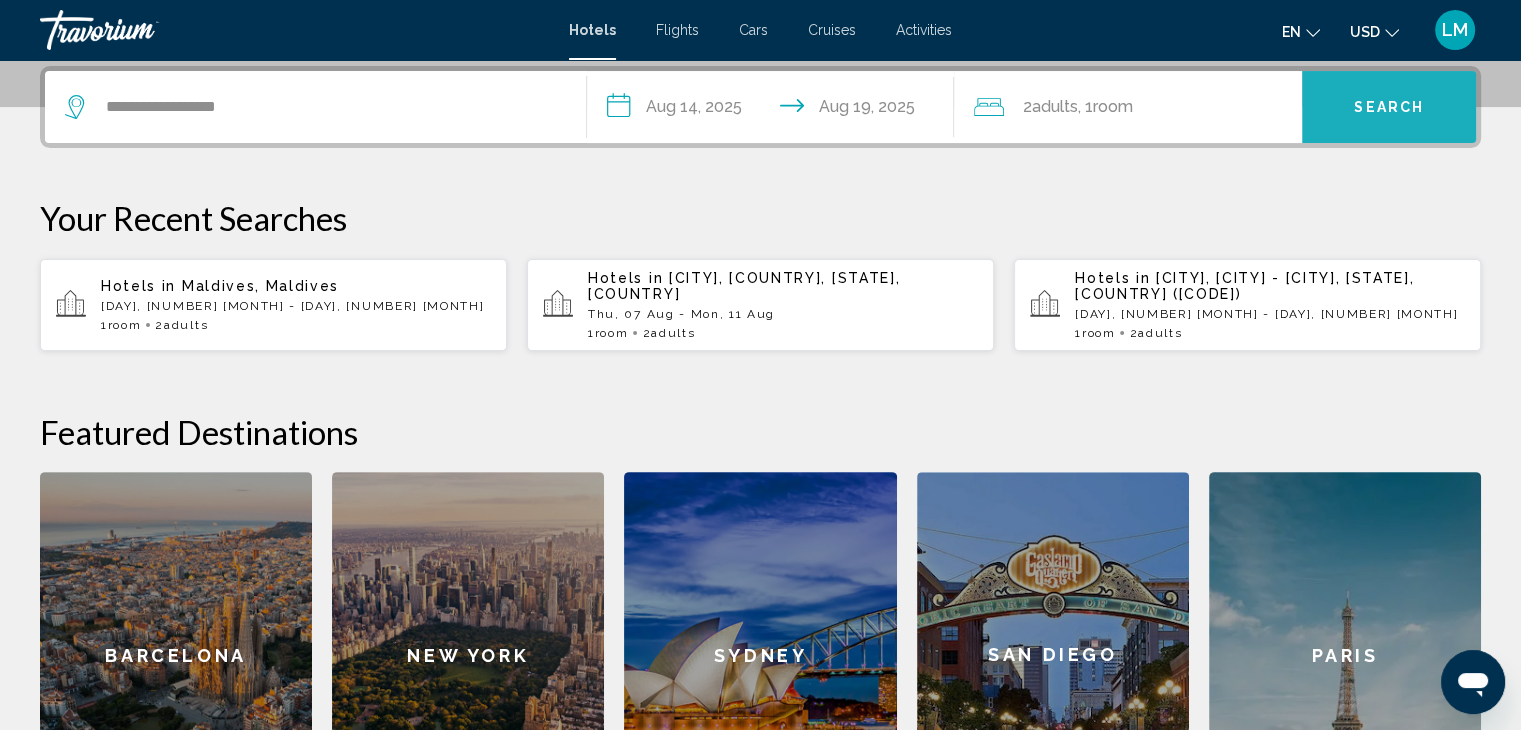 click on "Search" at bounding box center [1389, 107] 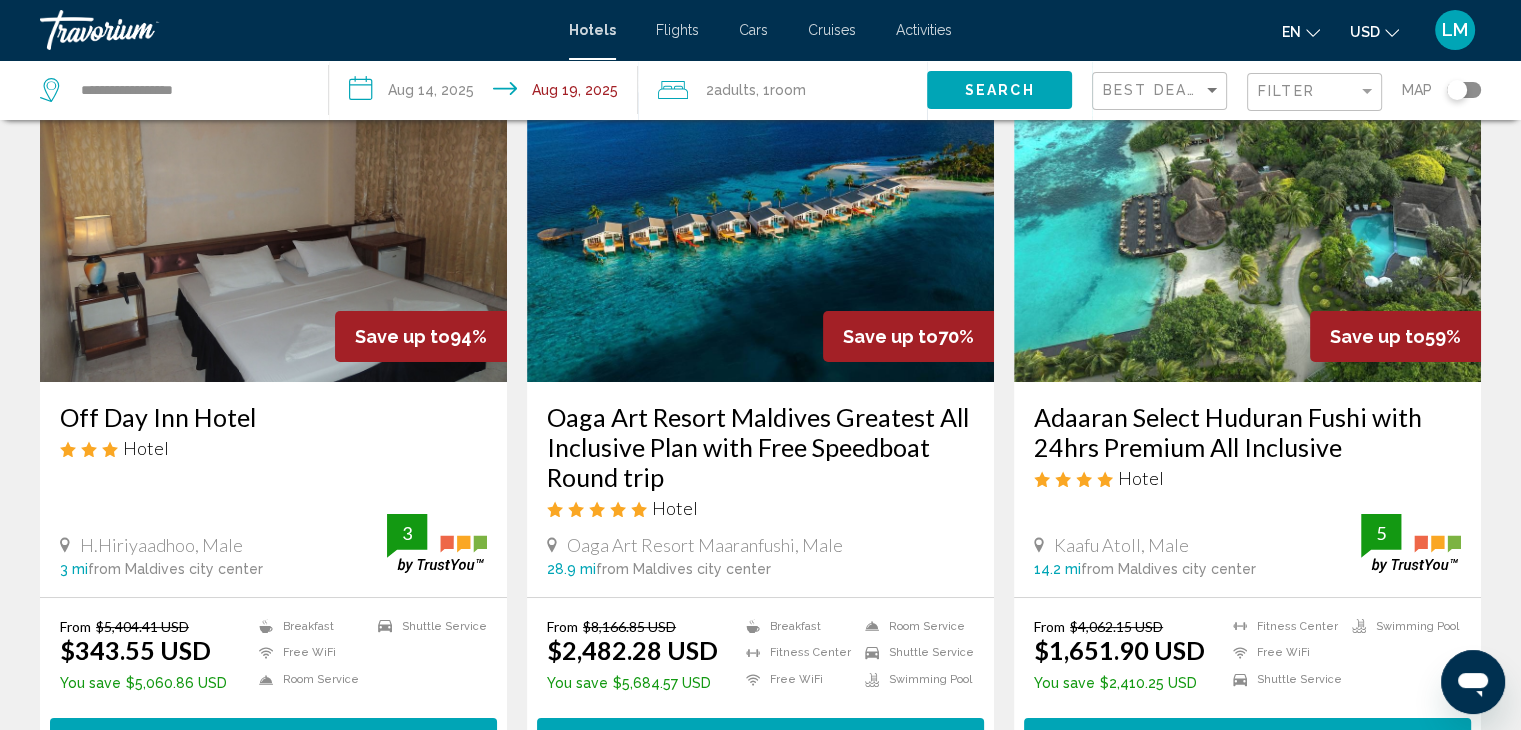 scroll, scrollTop: 140, scrollLeft: 0, axis: vertical 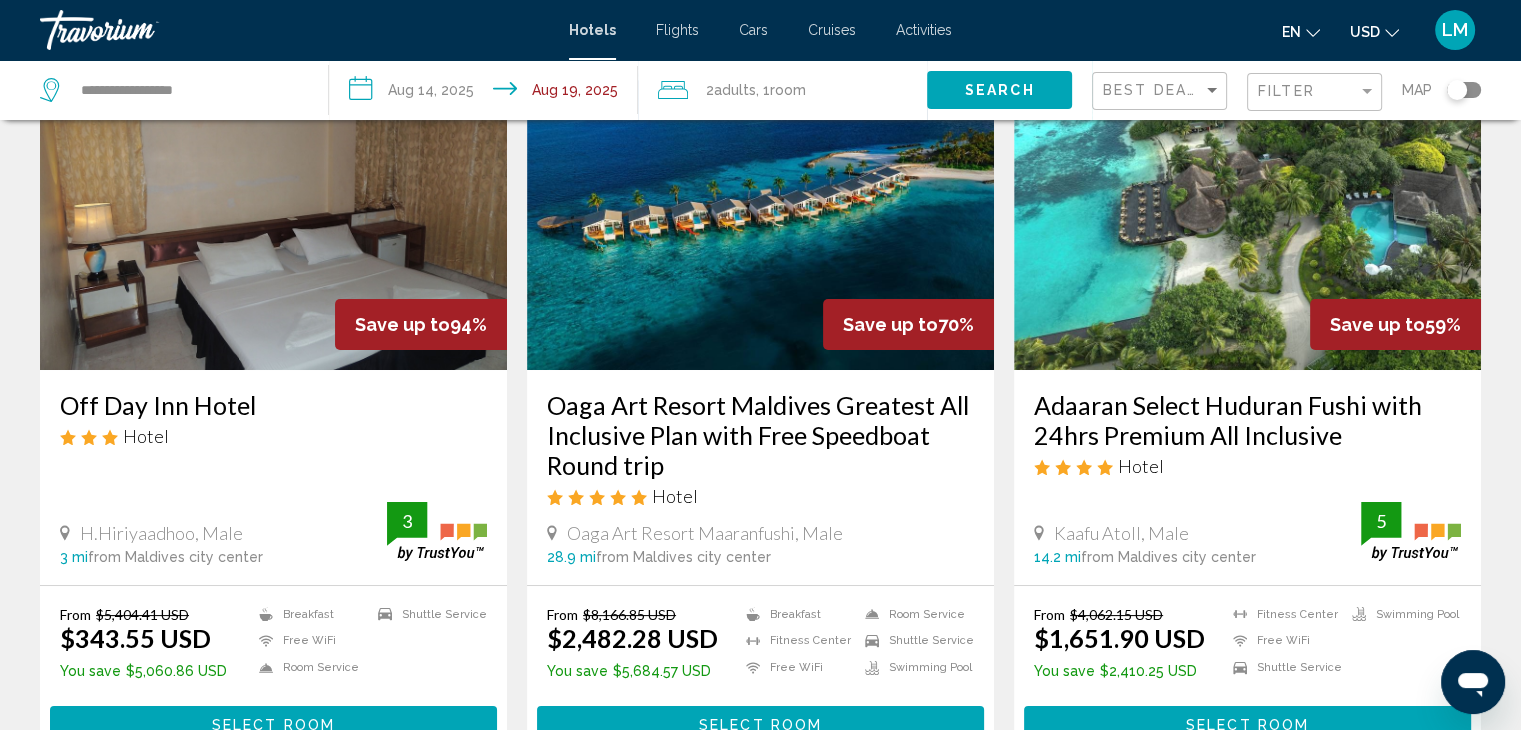 click at bounding box center [760, 210] 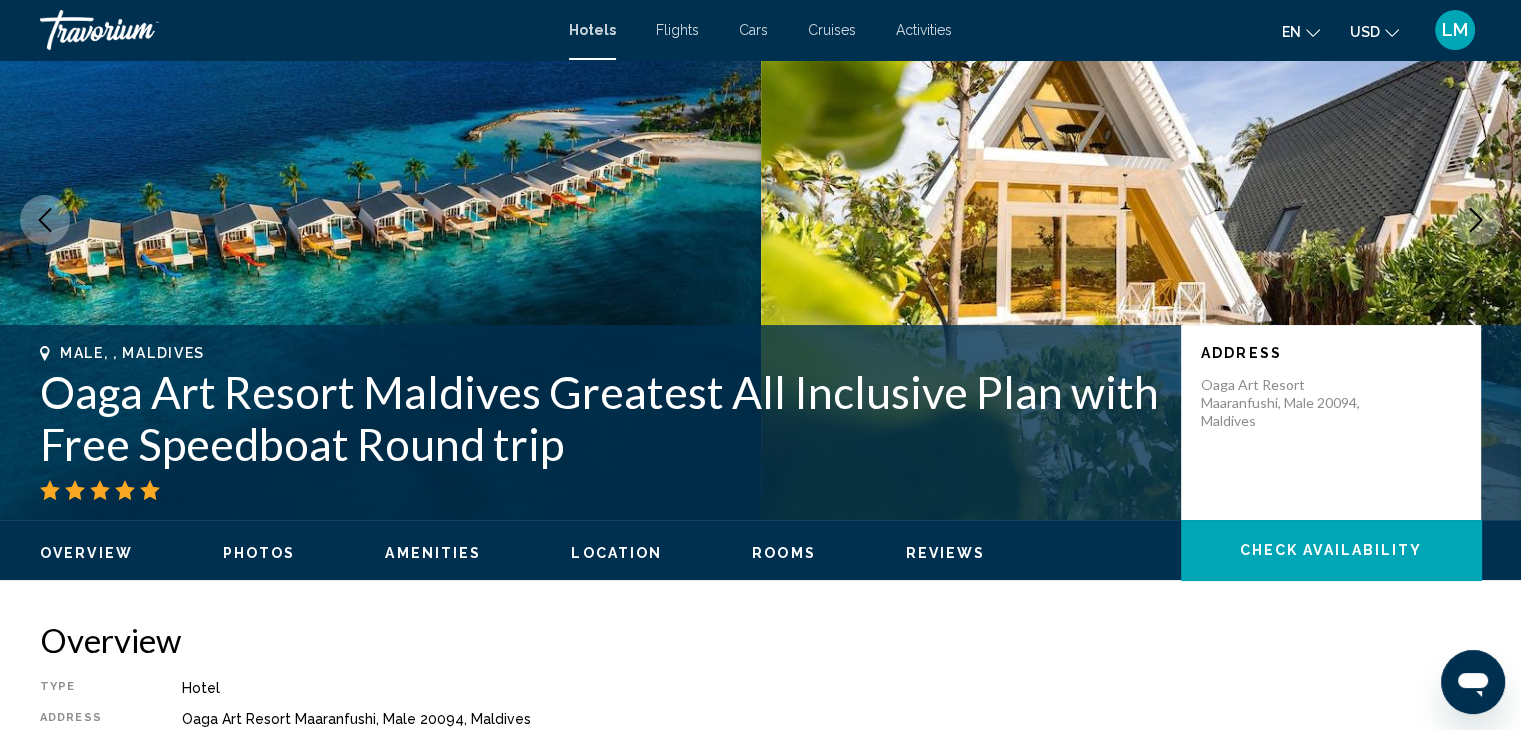 scroll, scrollTop: 0, scrollLeft: 0, axis: both 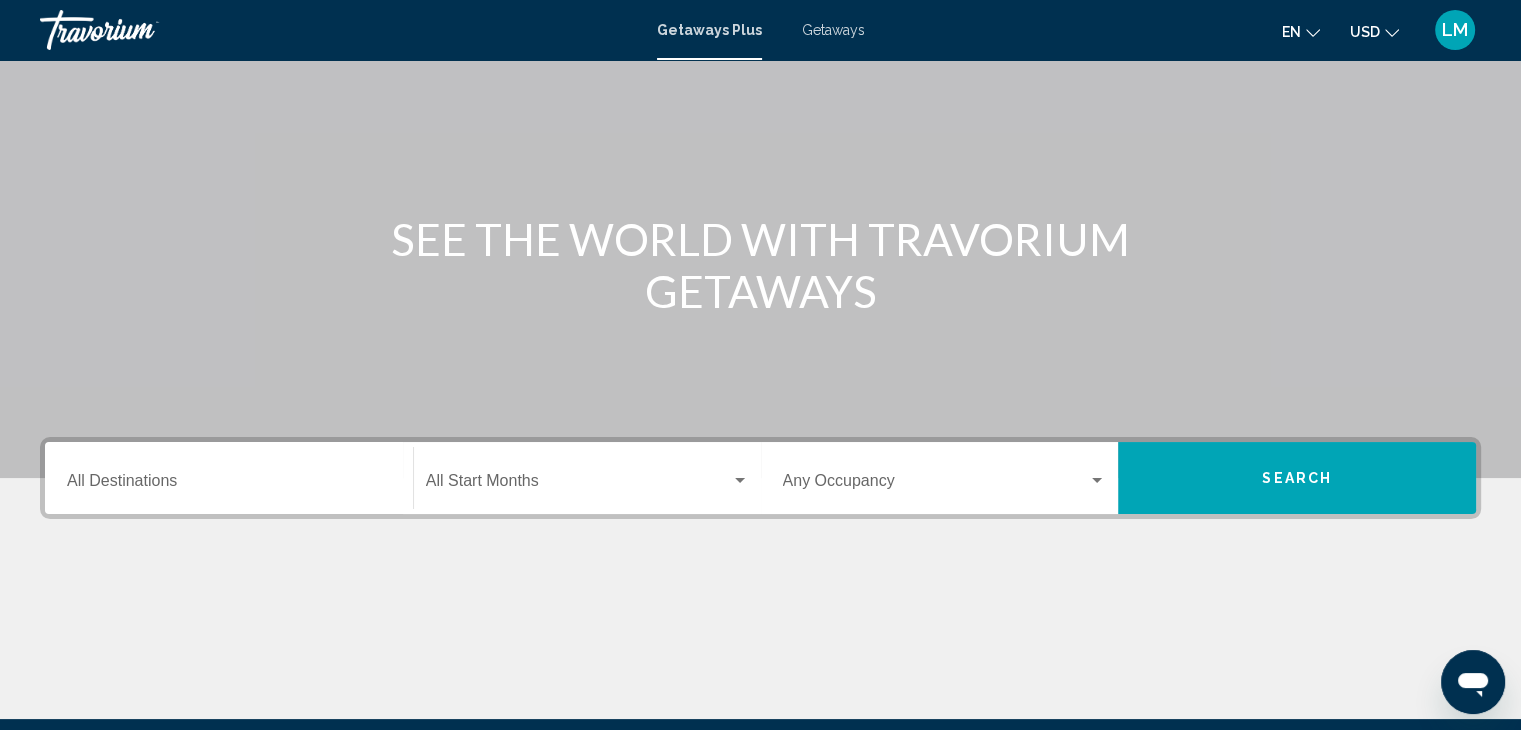 click on "Destination All Destinations" at bounding box center (229, 485) 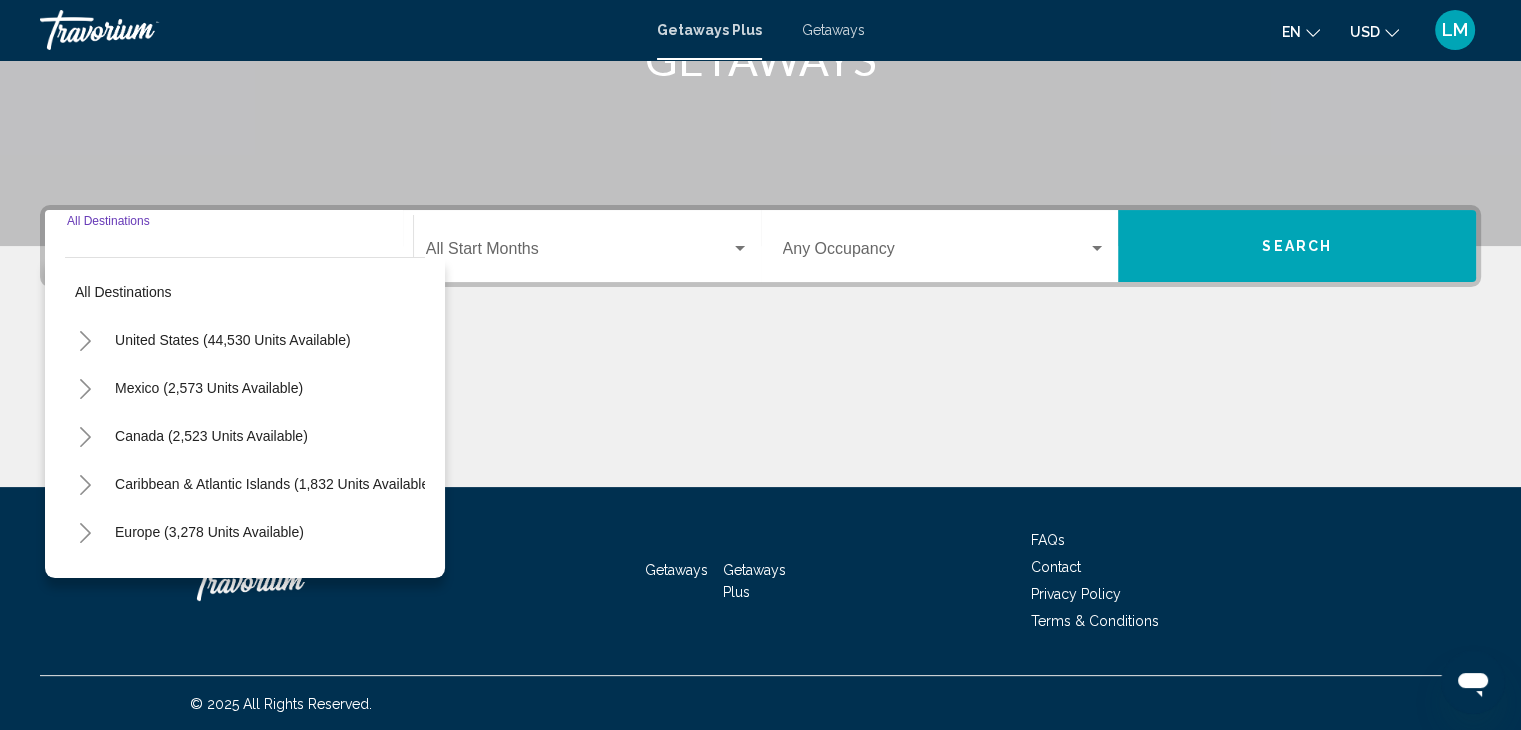 scroll, scrollTop: 356, scrollLeft: 0, axis: vertical 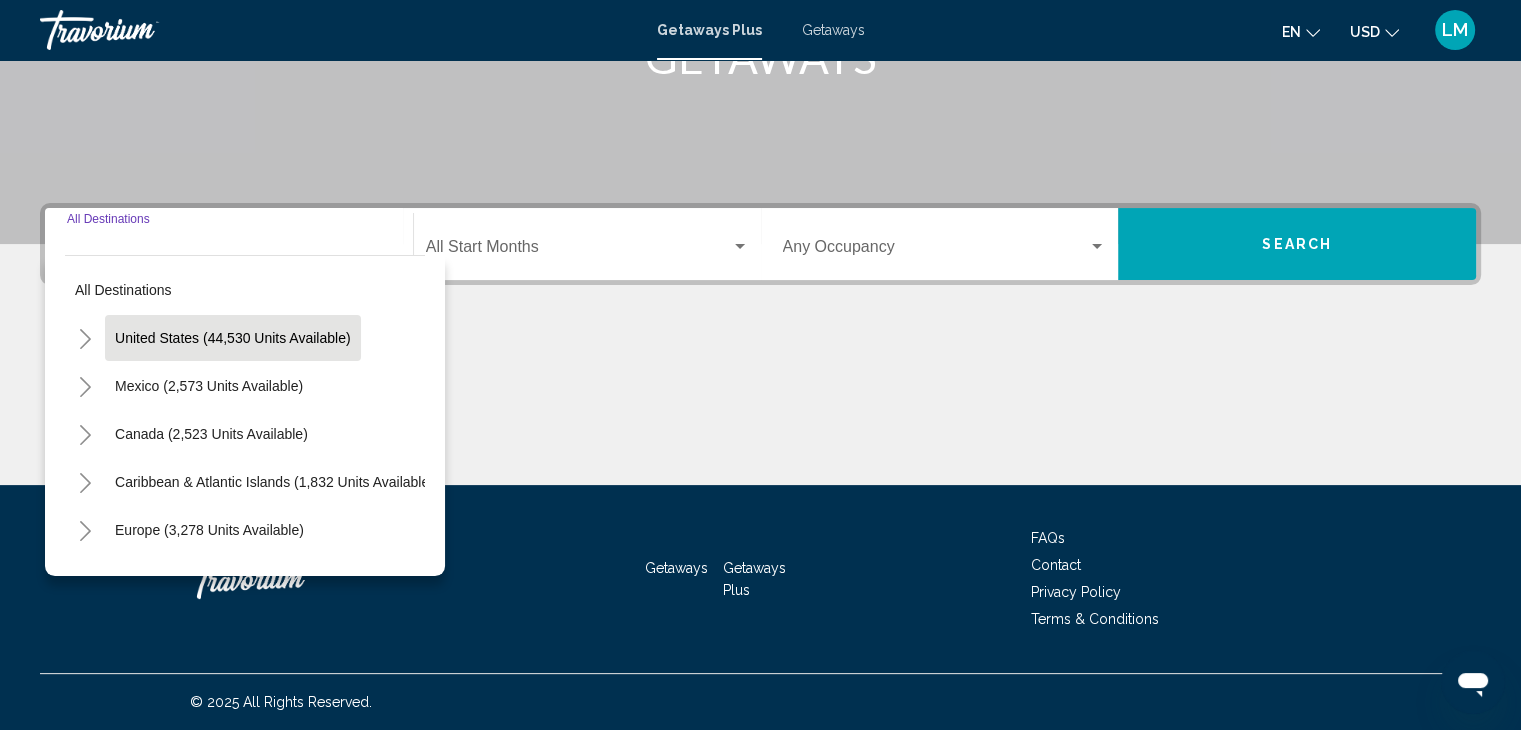 click on "United States (44,530 units available)" at bounding box center [209, 386] 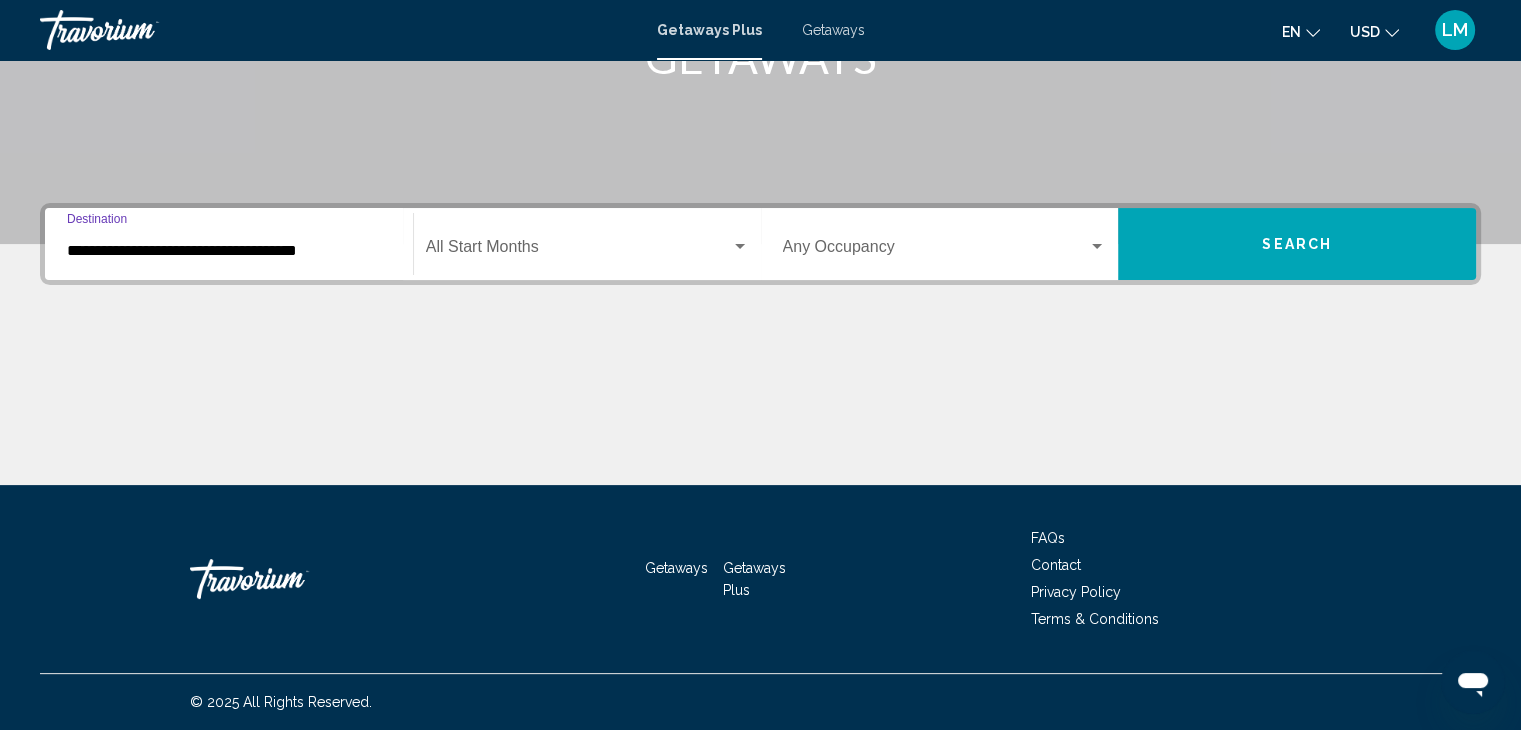 click at bounding box center [578, 251] 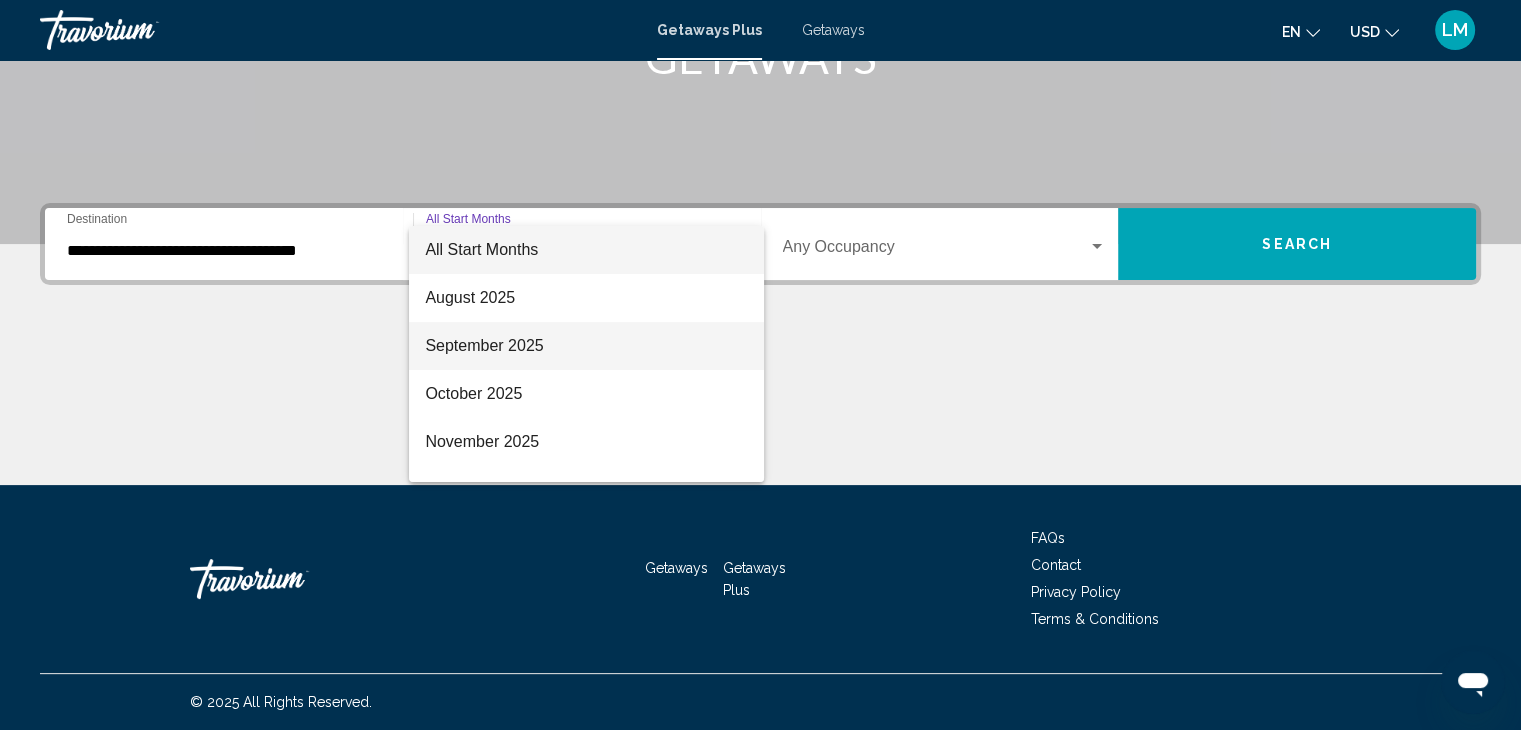 click on "September 2025" at bounding box center [586, 346] 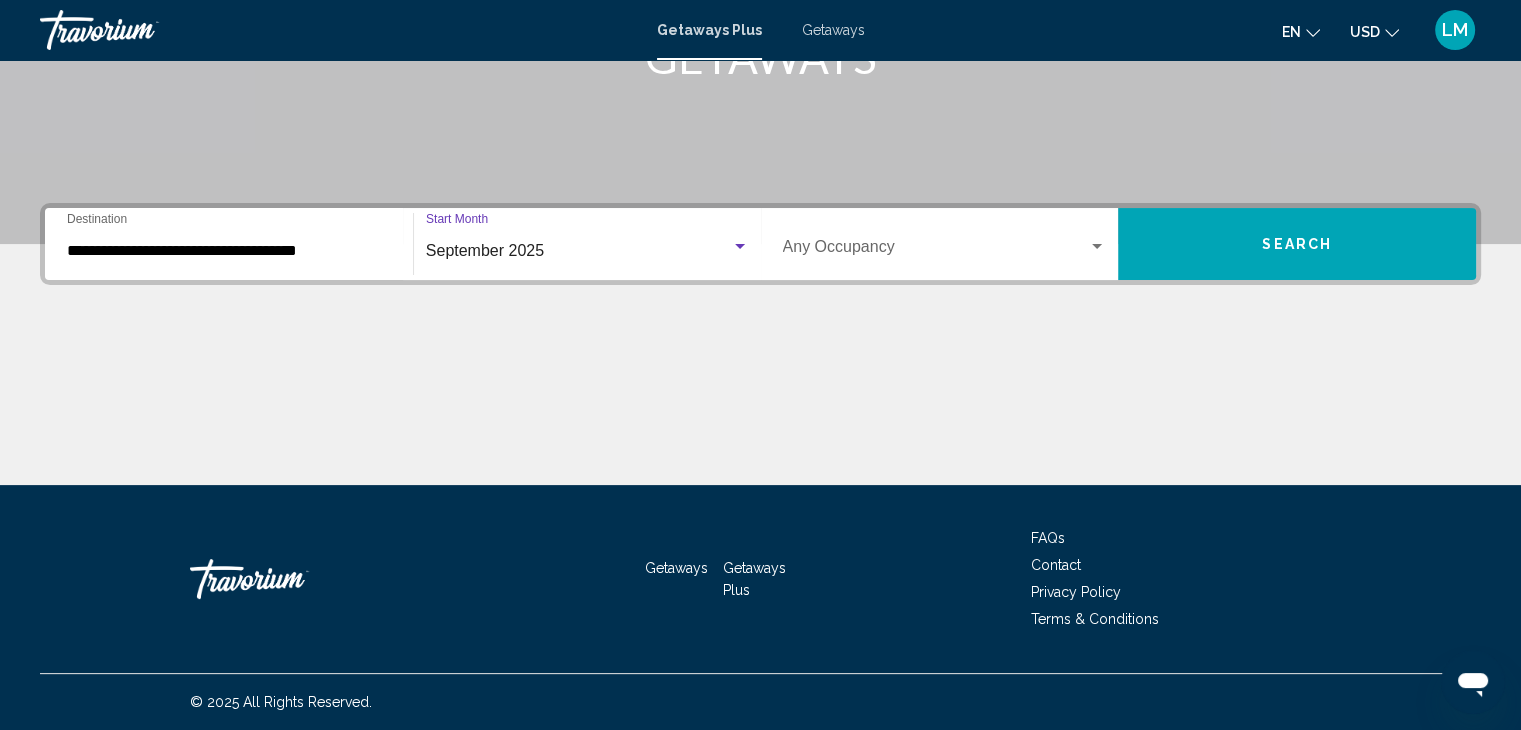 click on "Search" at bounding box center (1297, 244) 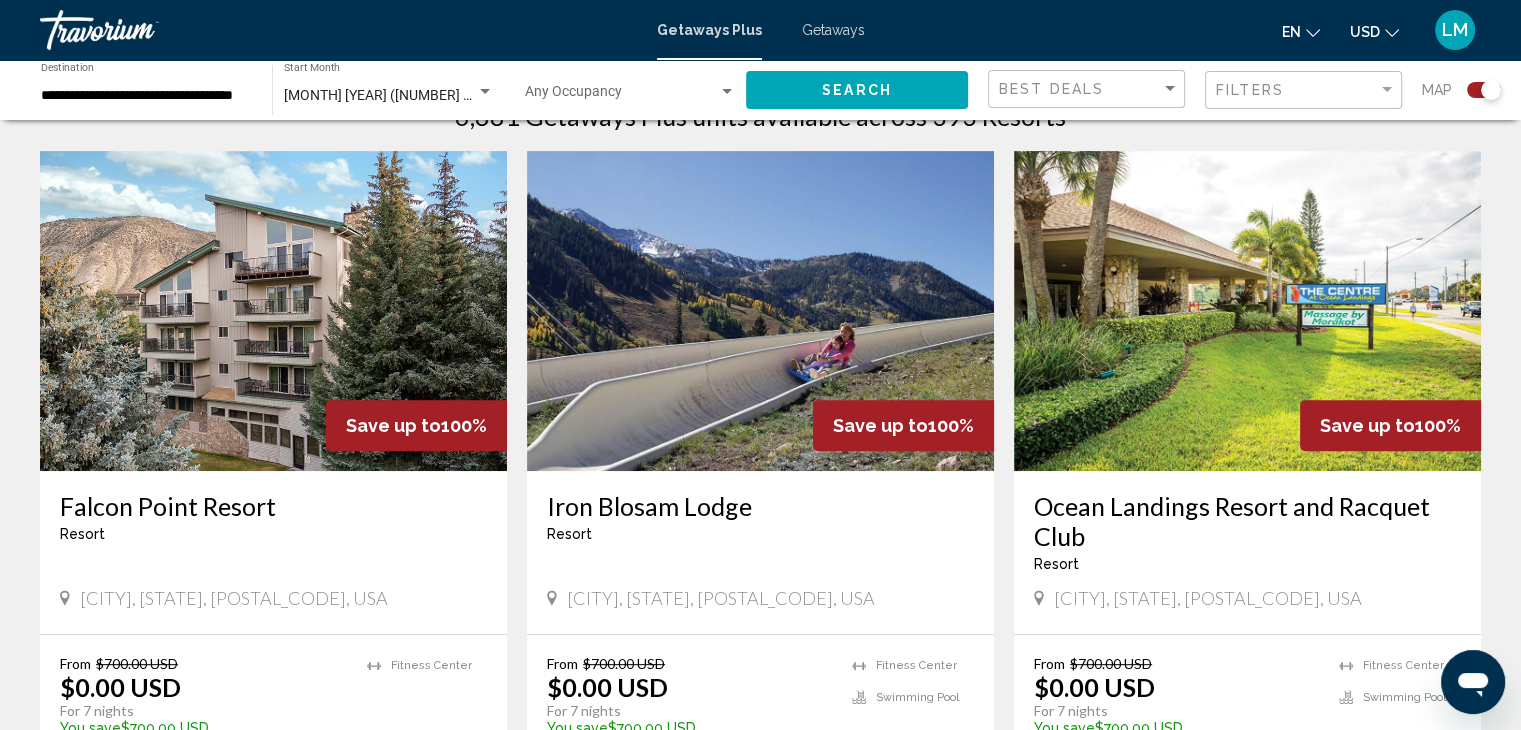 scroll, scrollTop: 671, scrollLeft: 0, axis: vertical 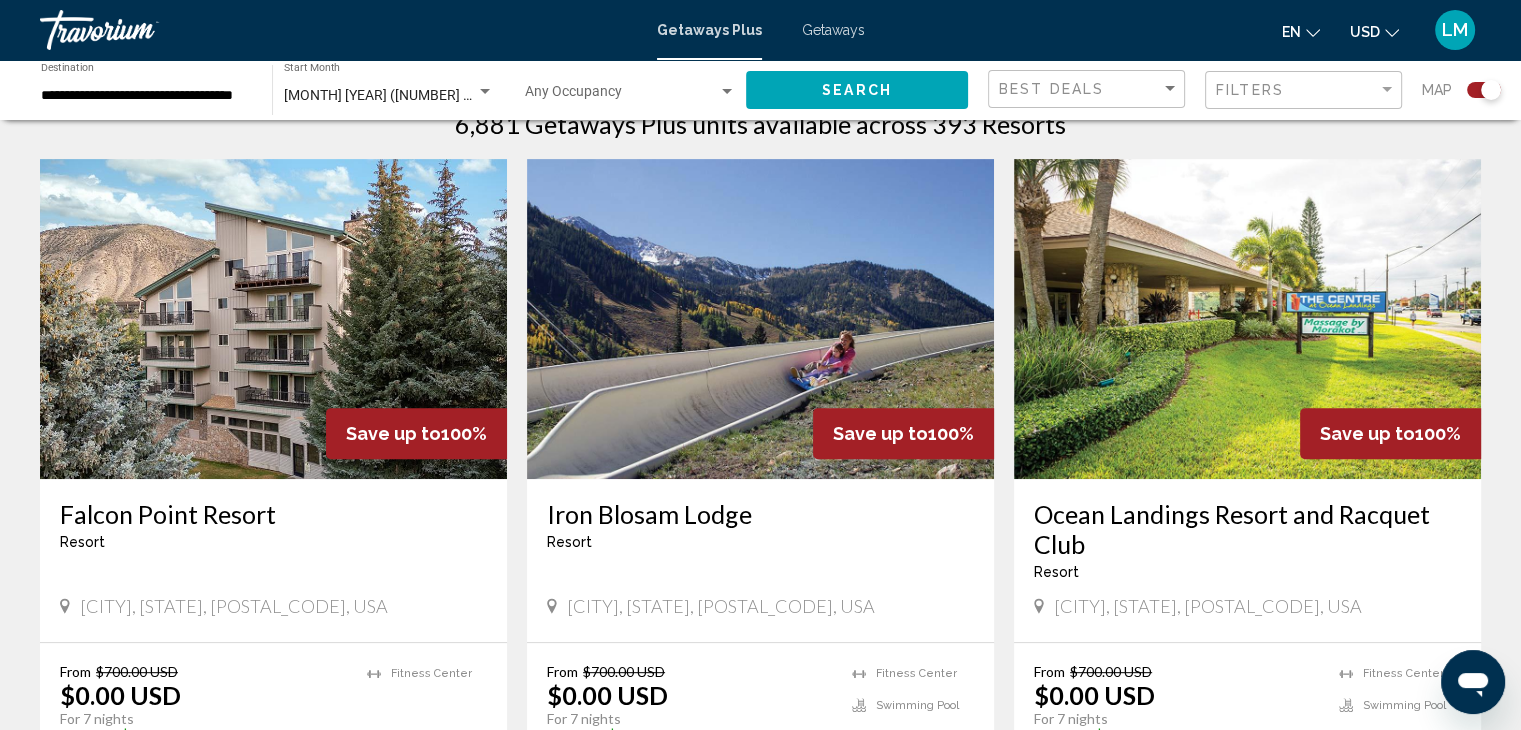 click at bounding box center (1247, 319) 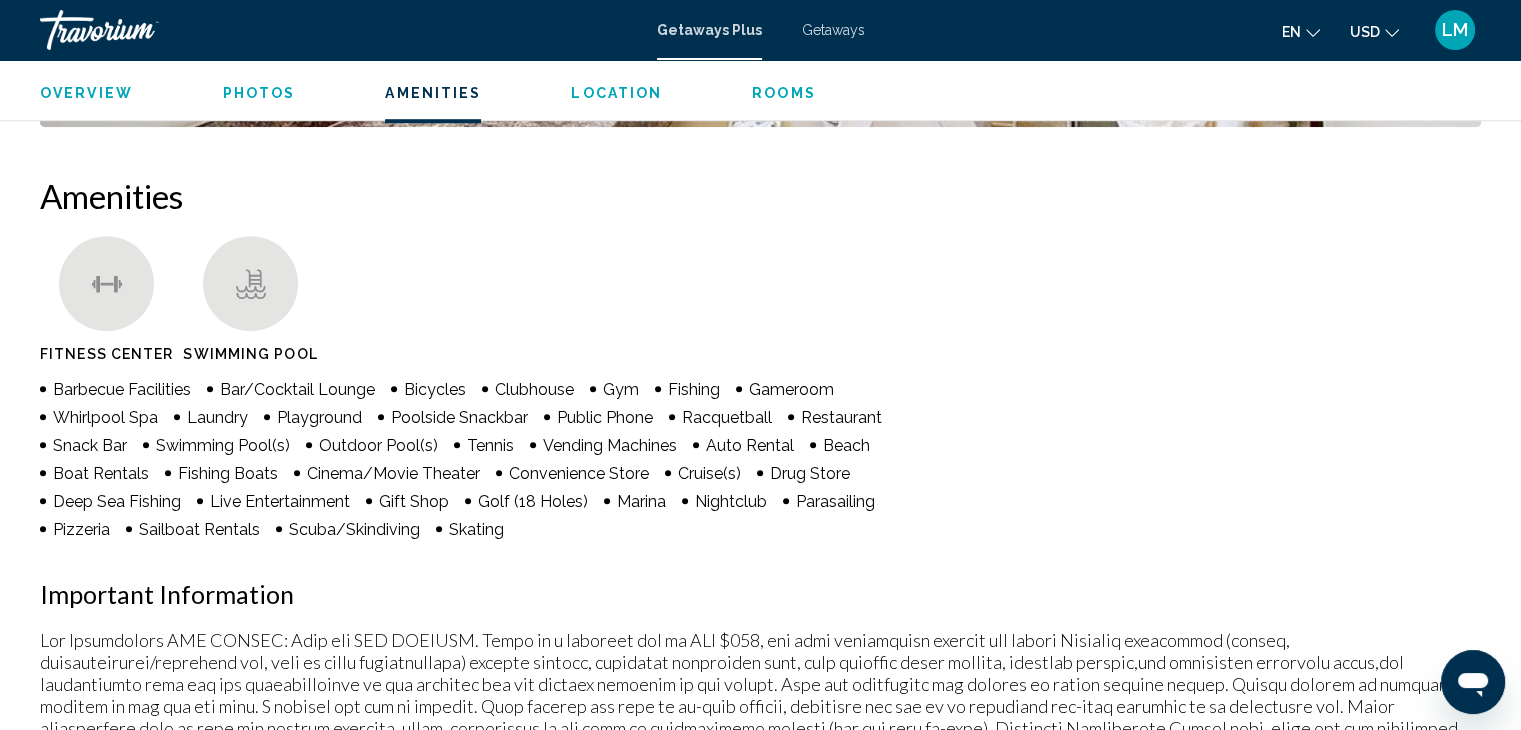 scroll, scrollTop: 1394, scrollLeft: 0, axis: vertical 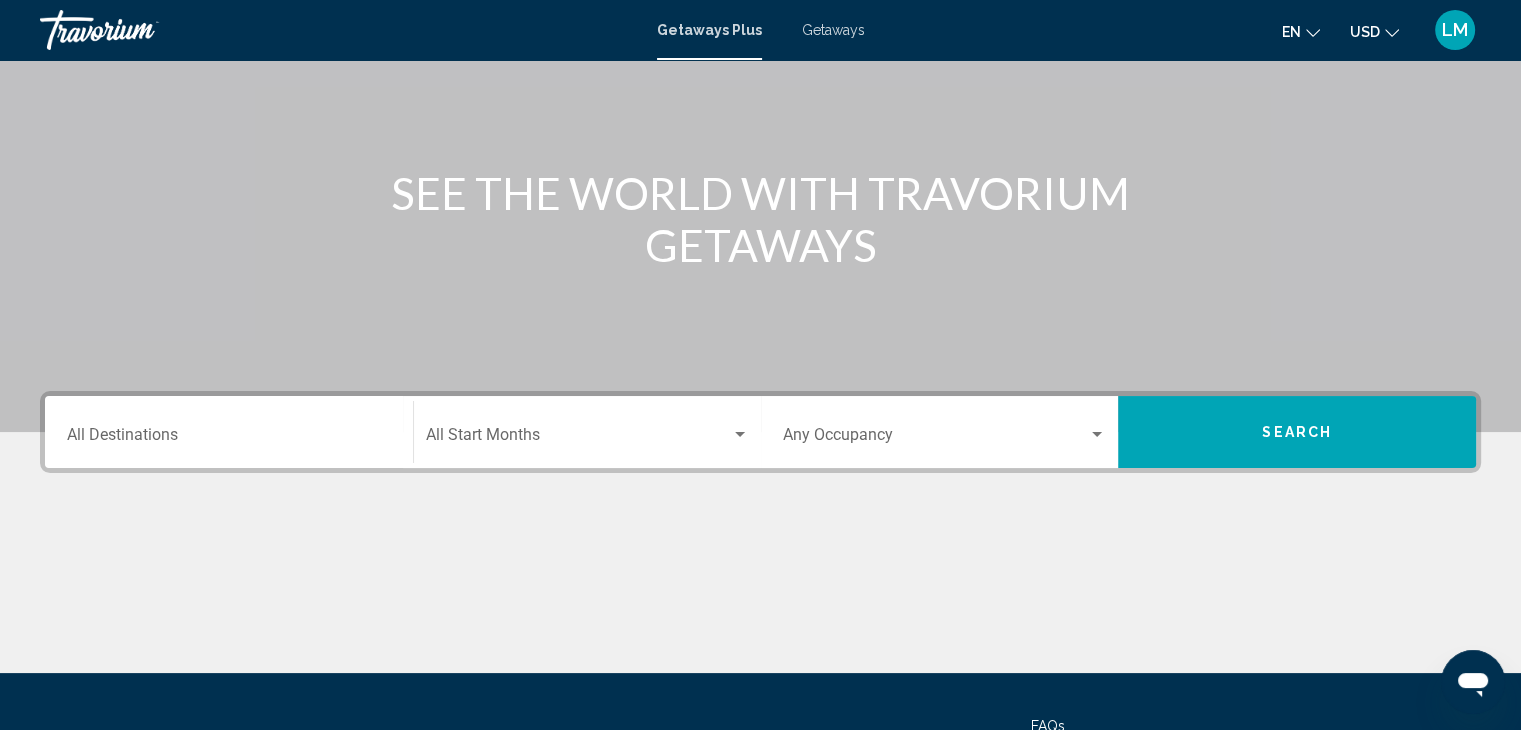 click on "Destination All Destinations" at bounding box center (229, 439) 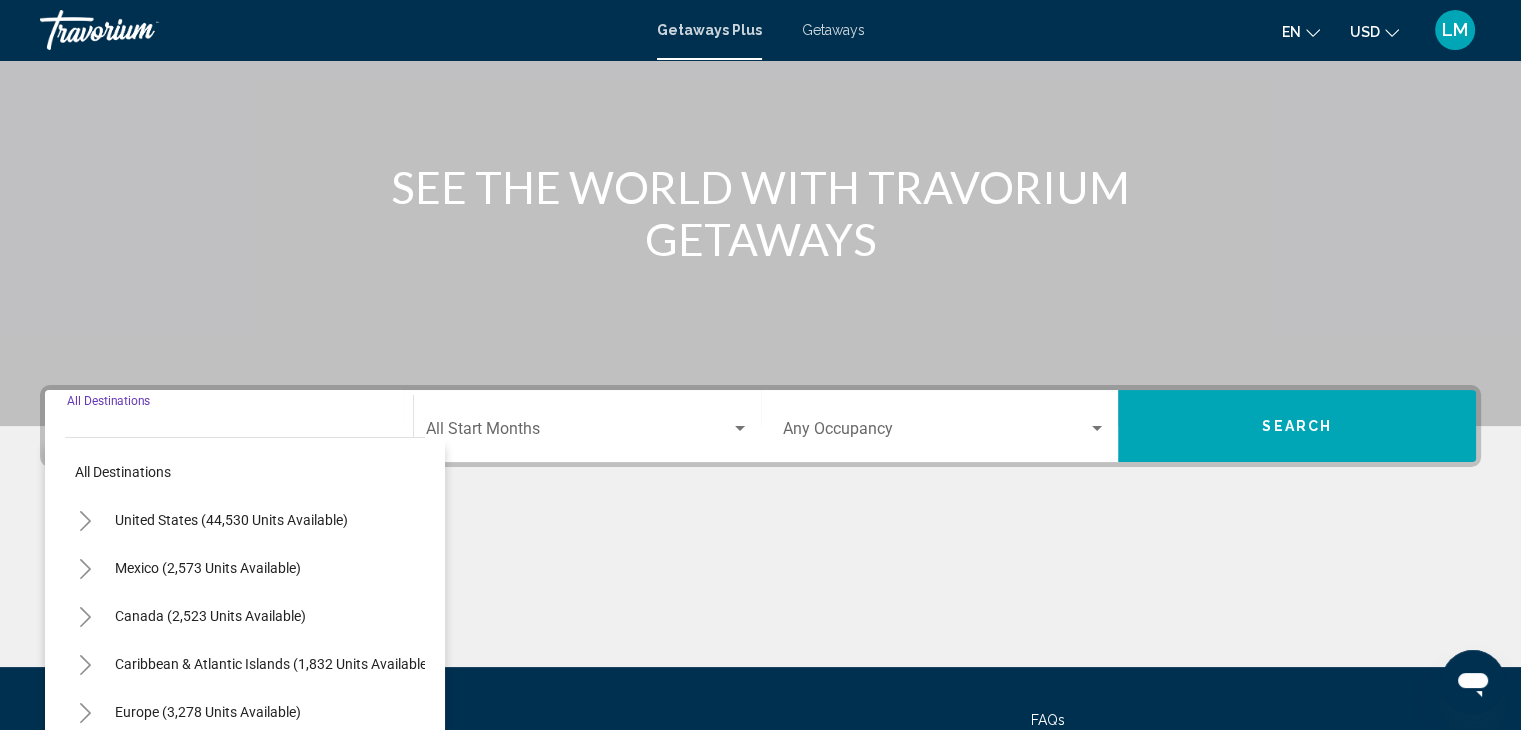 scroll, scrollTop: 356, scrollLeft: 0, axis: vertical 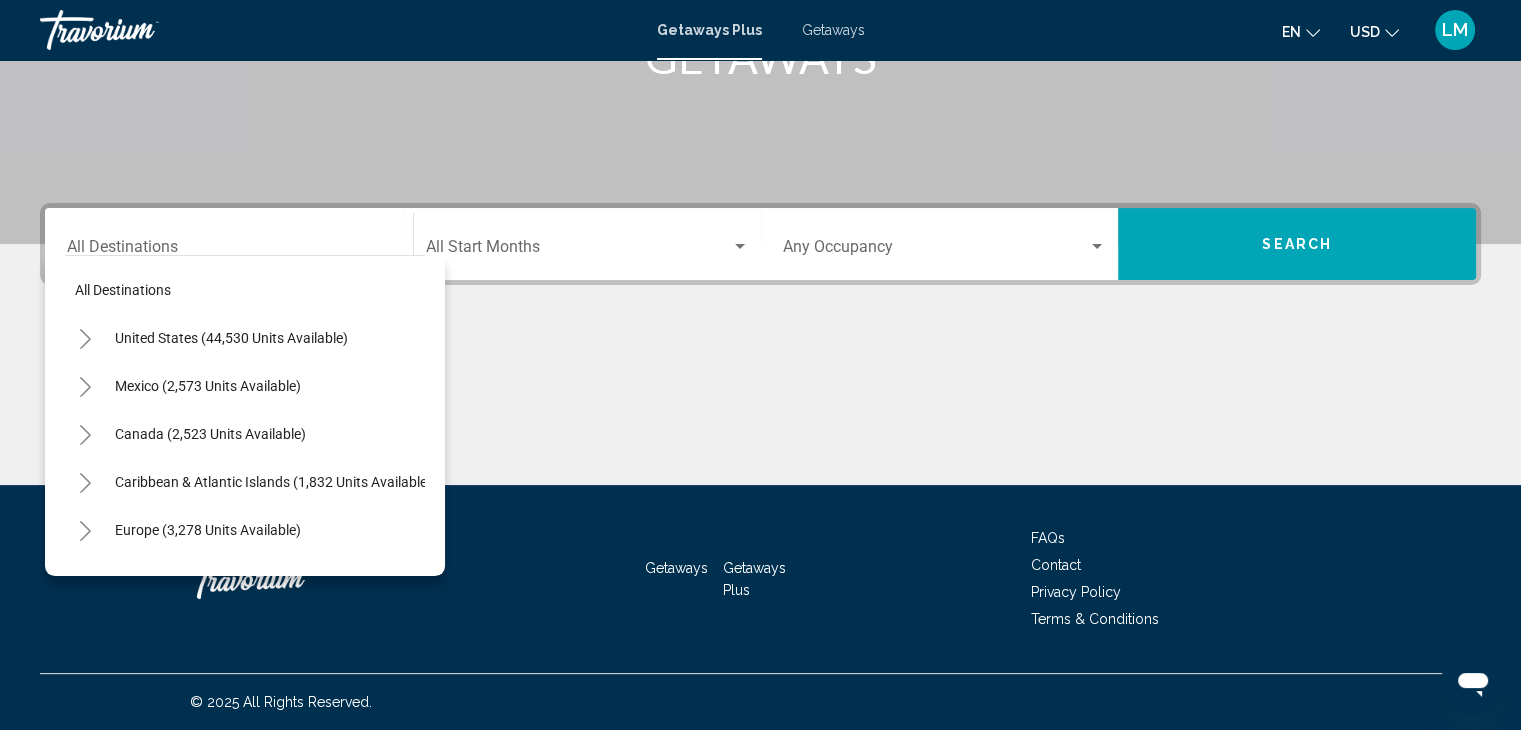 click at bounding box center [760, 410] 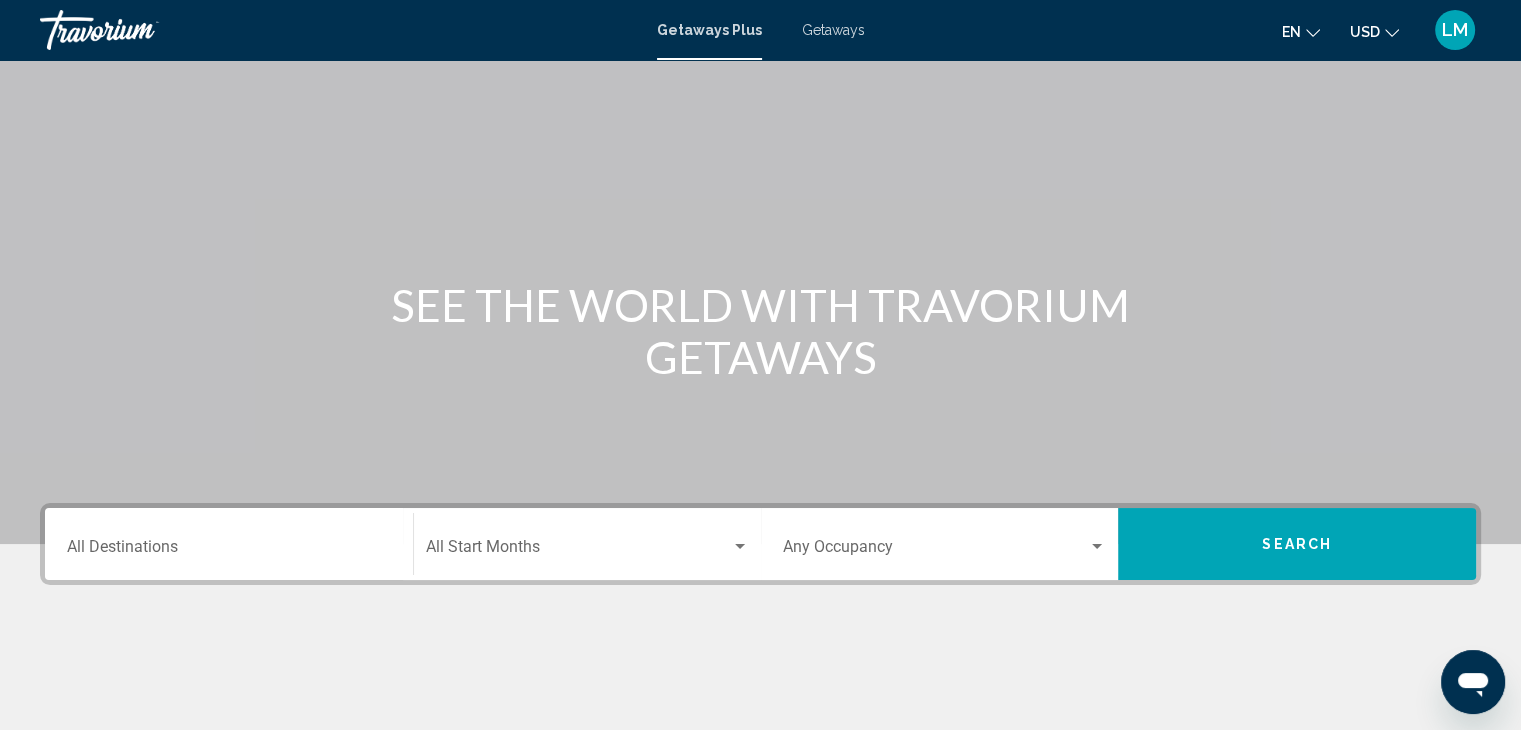 scroll, scrollTop: 0, scrollLeft: 0, axis: both 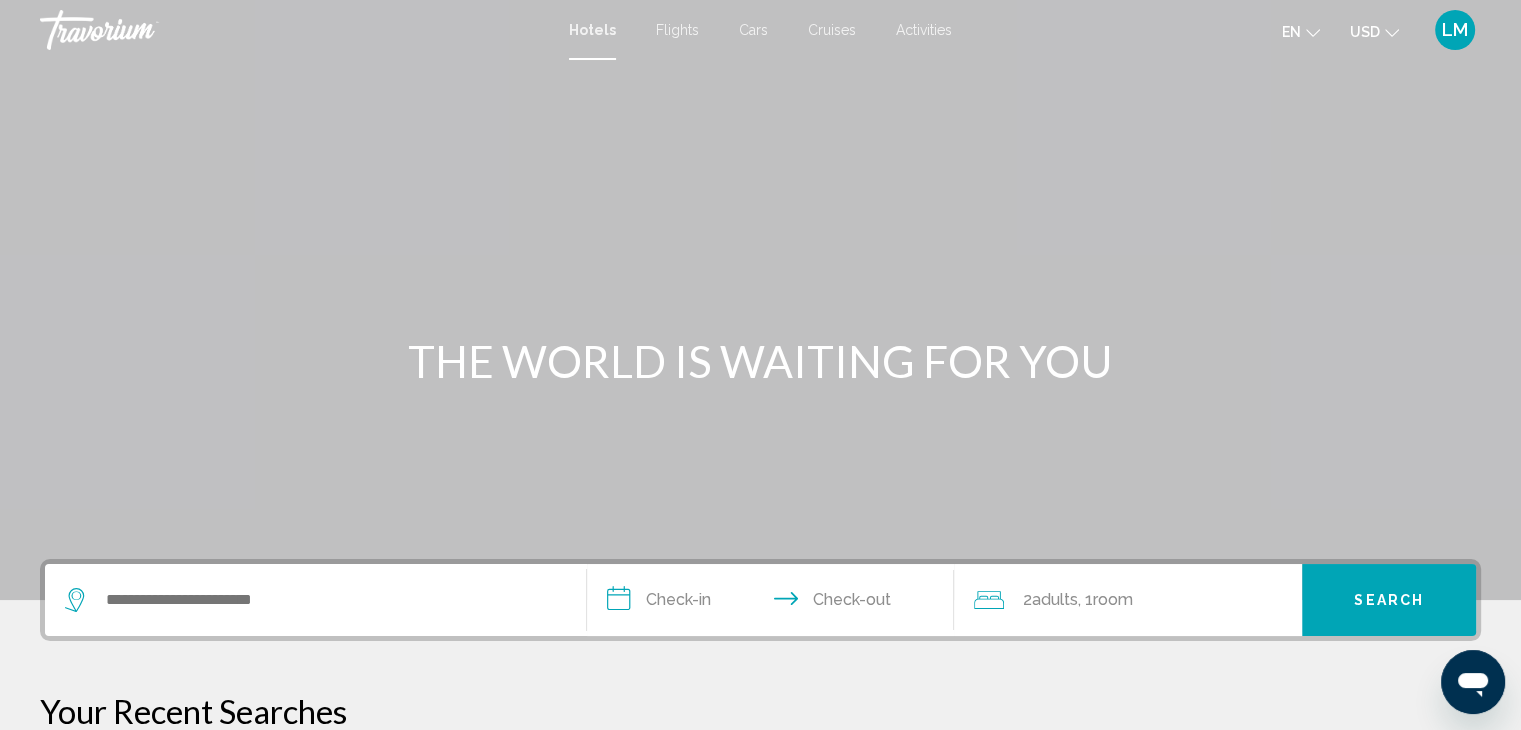 click at bounding box center (315, 600) 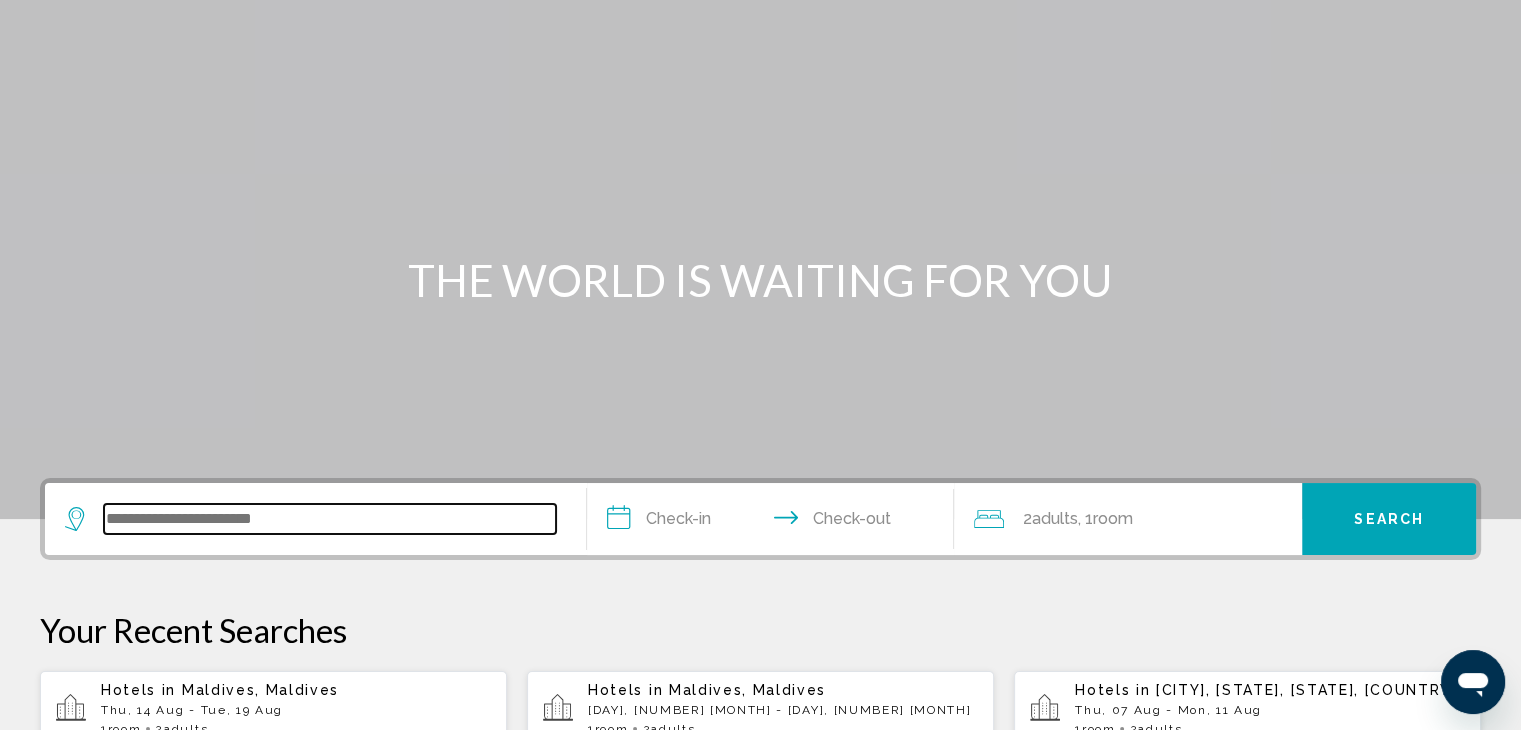click on "**********" at bounding box center (760, 856) 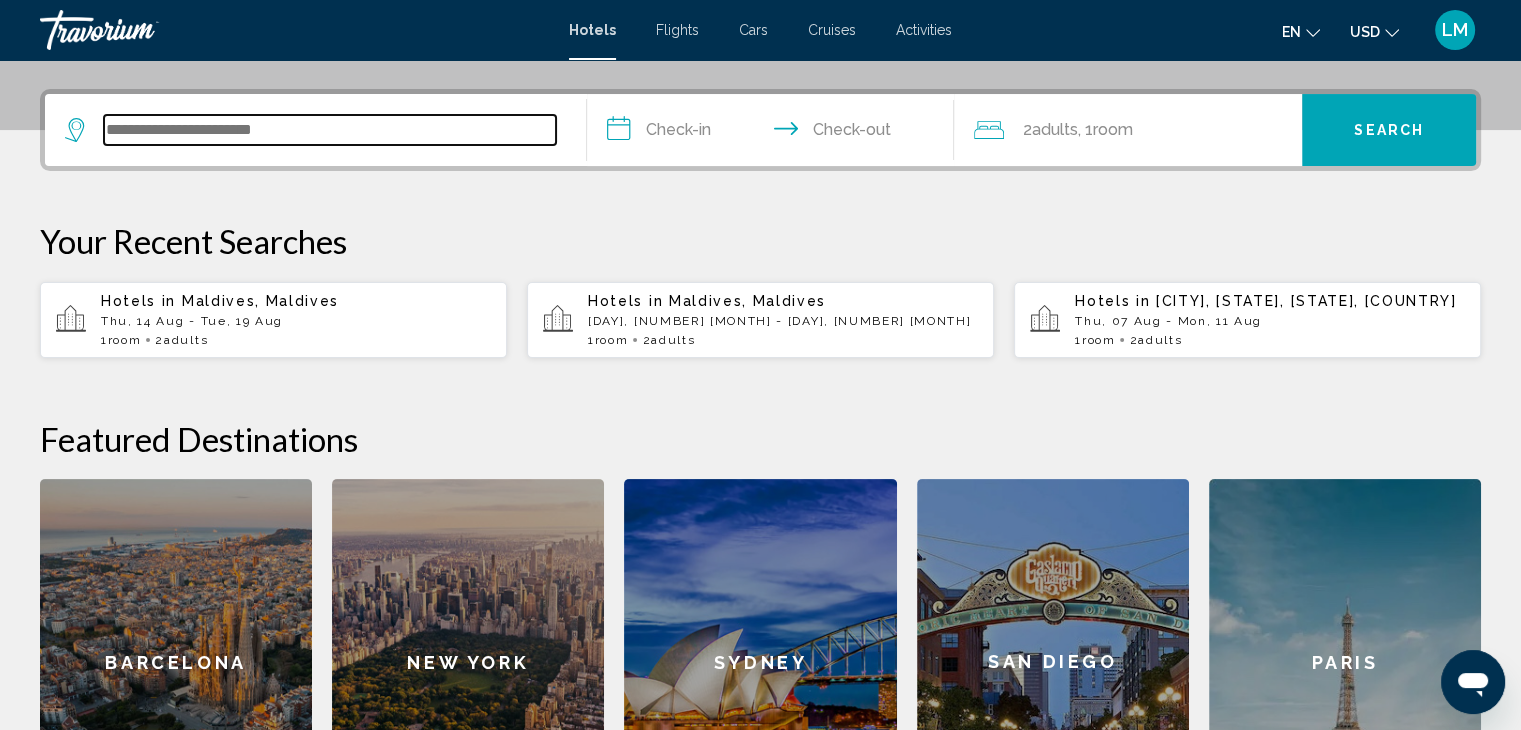 scroll, scrollTop: 493, scrollLeft: 0, axis: vertical 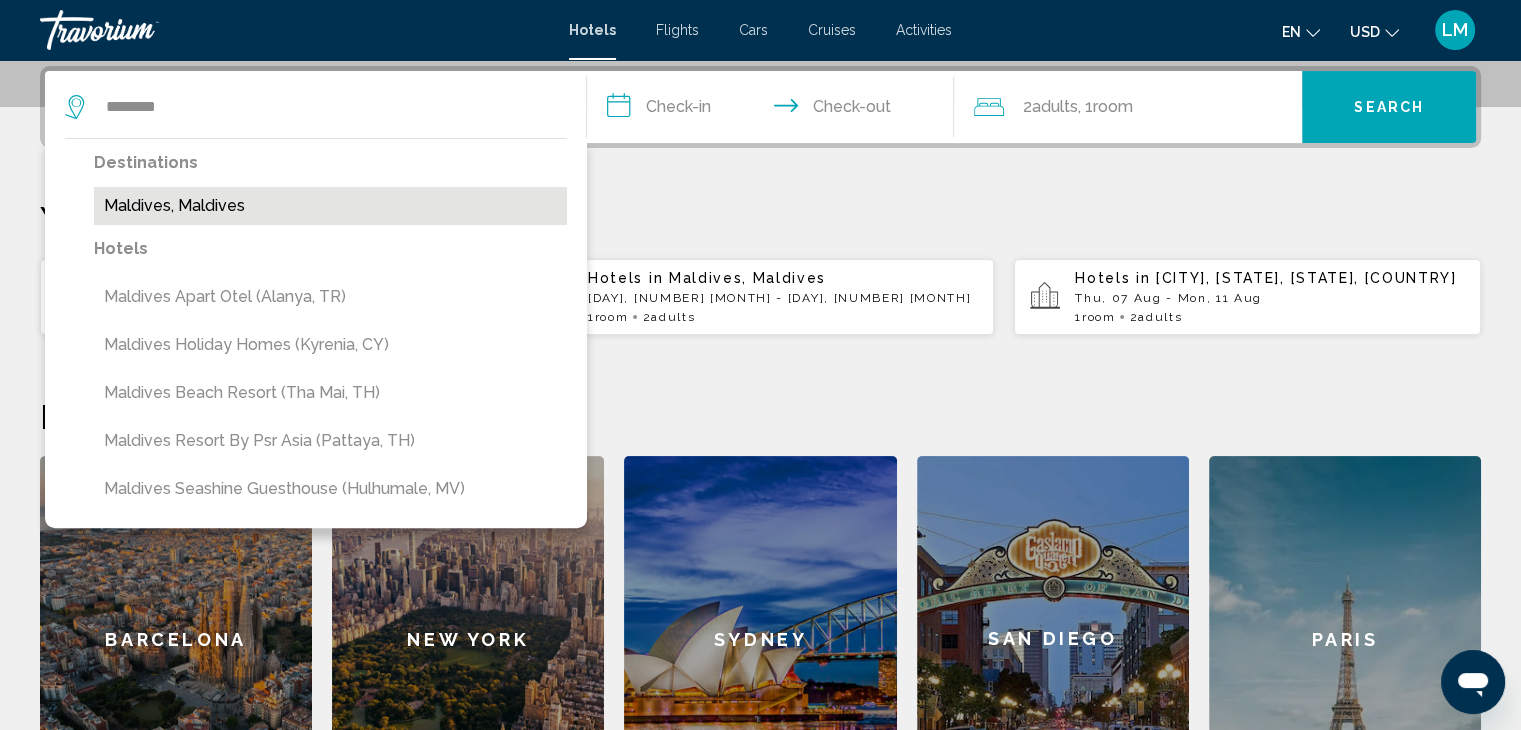 click on "Maldives, Maldives" at bounding box center [330, 206] 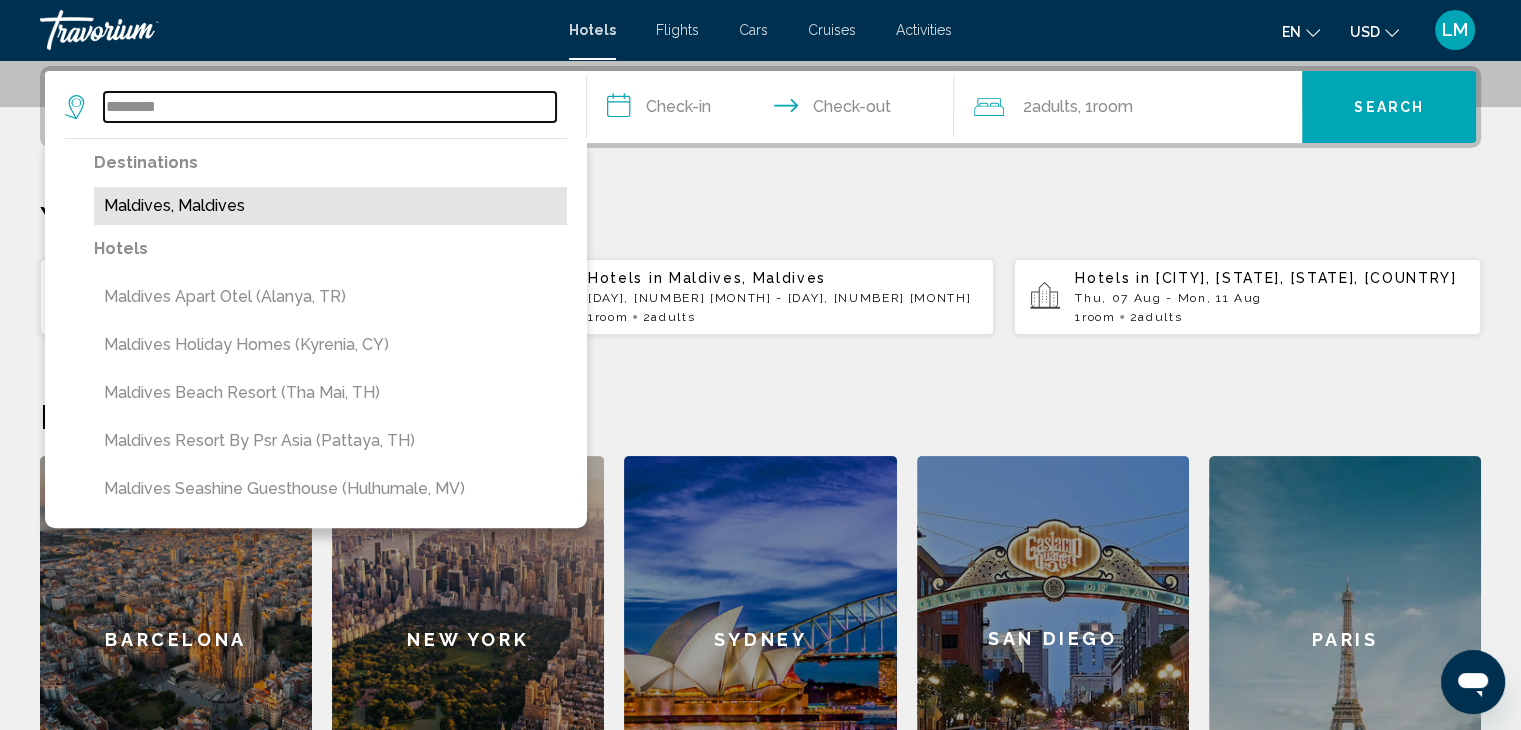 type on "**********" 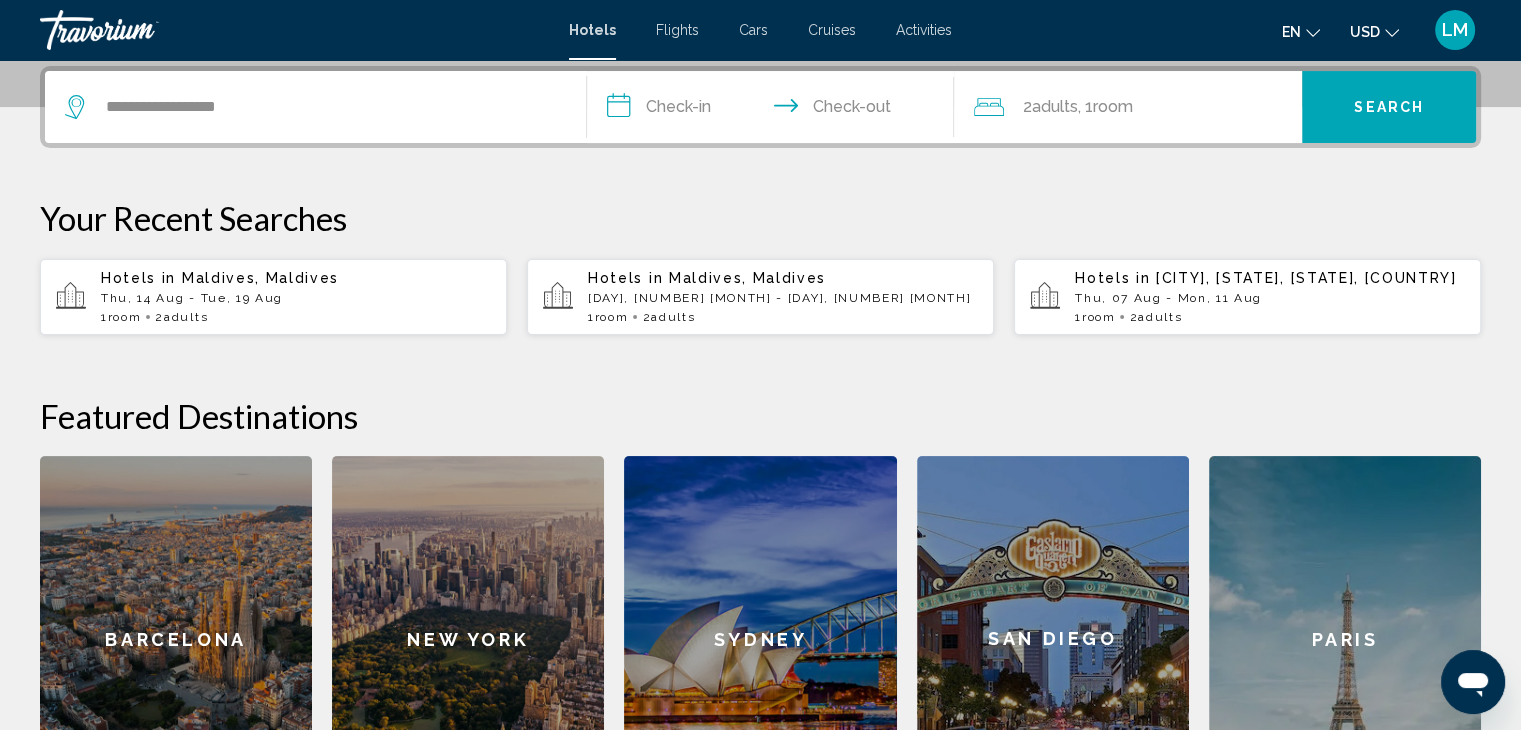 click on "**********" at bounding box center [775, 110] 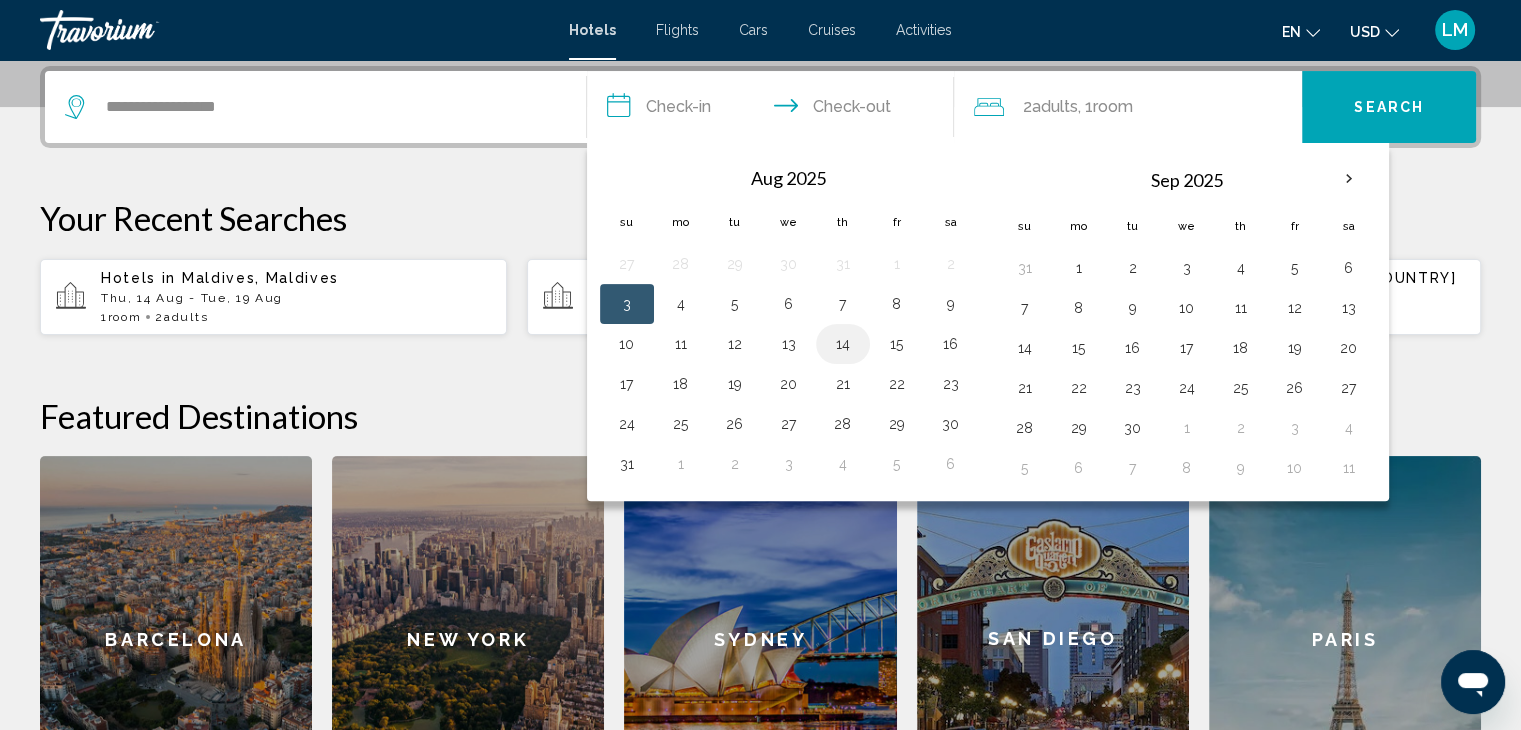 click on "14" at bounding box center [843, 344] 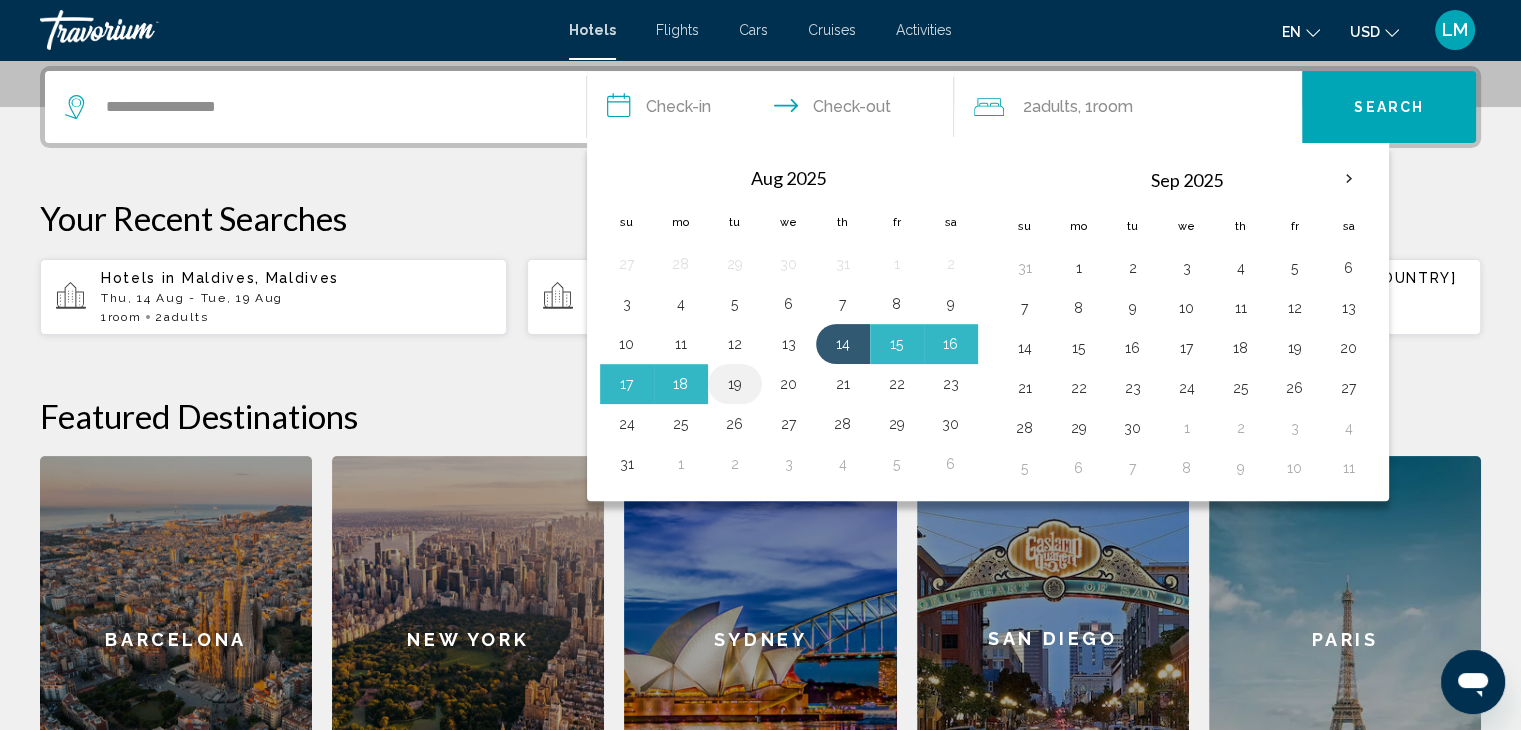 click on "19" at bounding box center [735, 384] 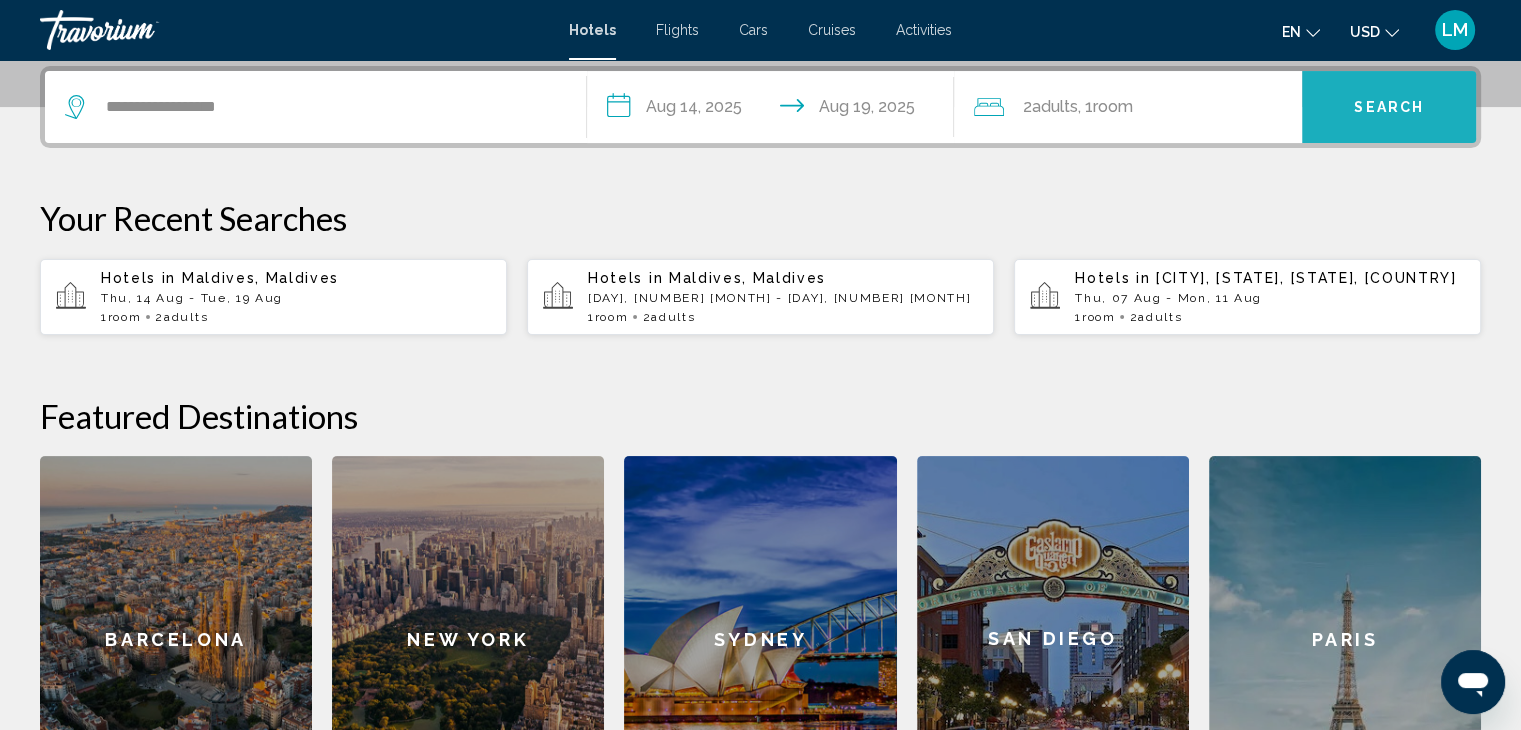 click on "Search" at bounding box center [1389, 108] 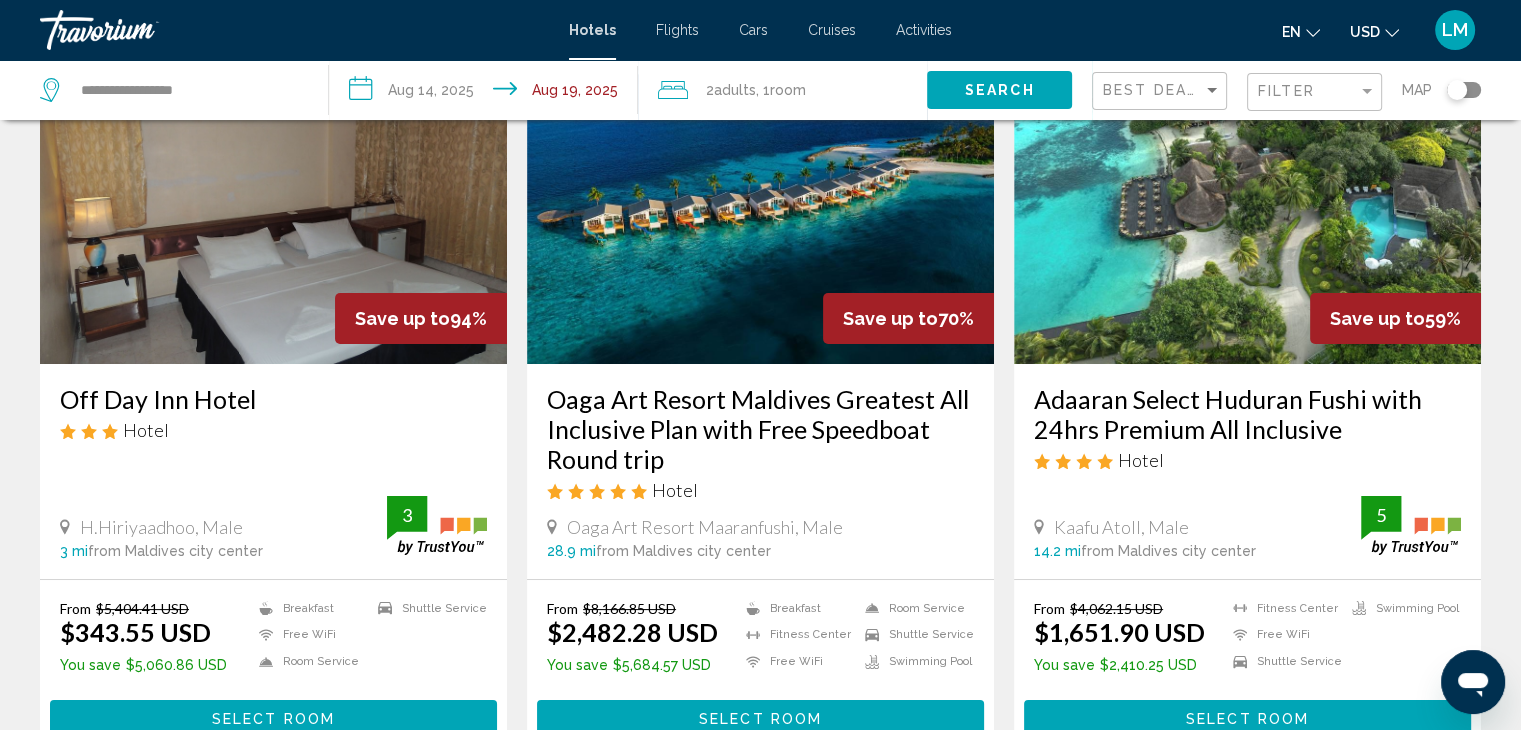 scroll, scrollTop: 148, scrollLeft: 0, axis: vertical 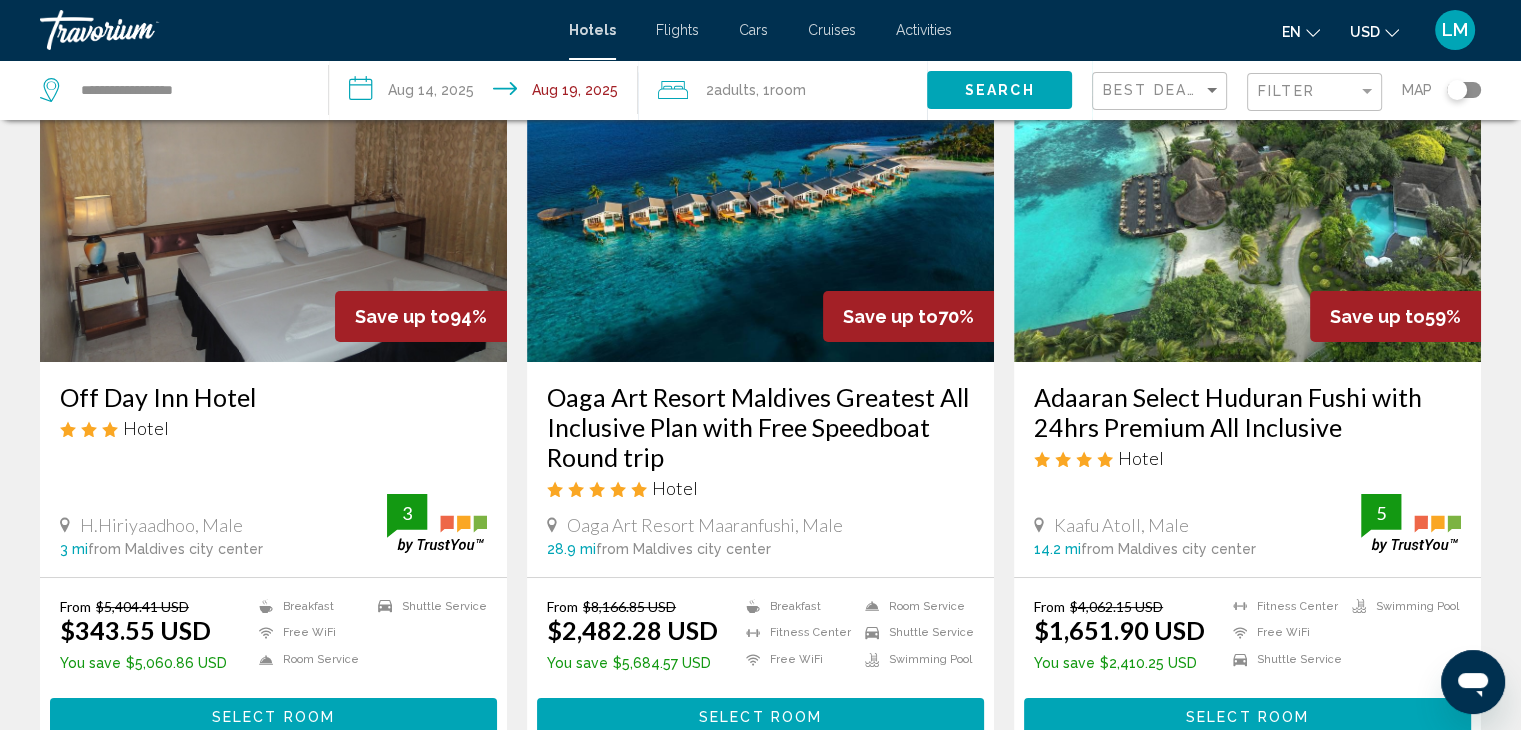 click at bounding box center [760, 202] 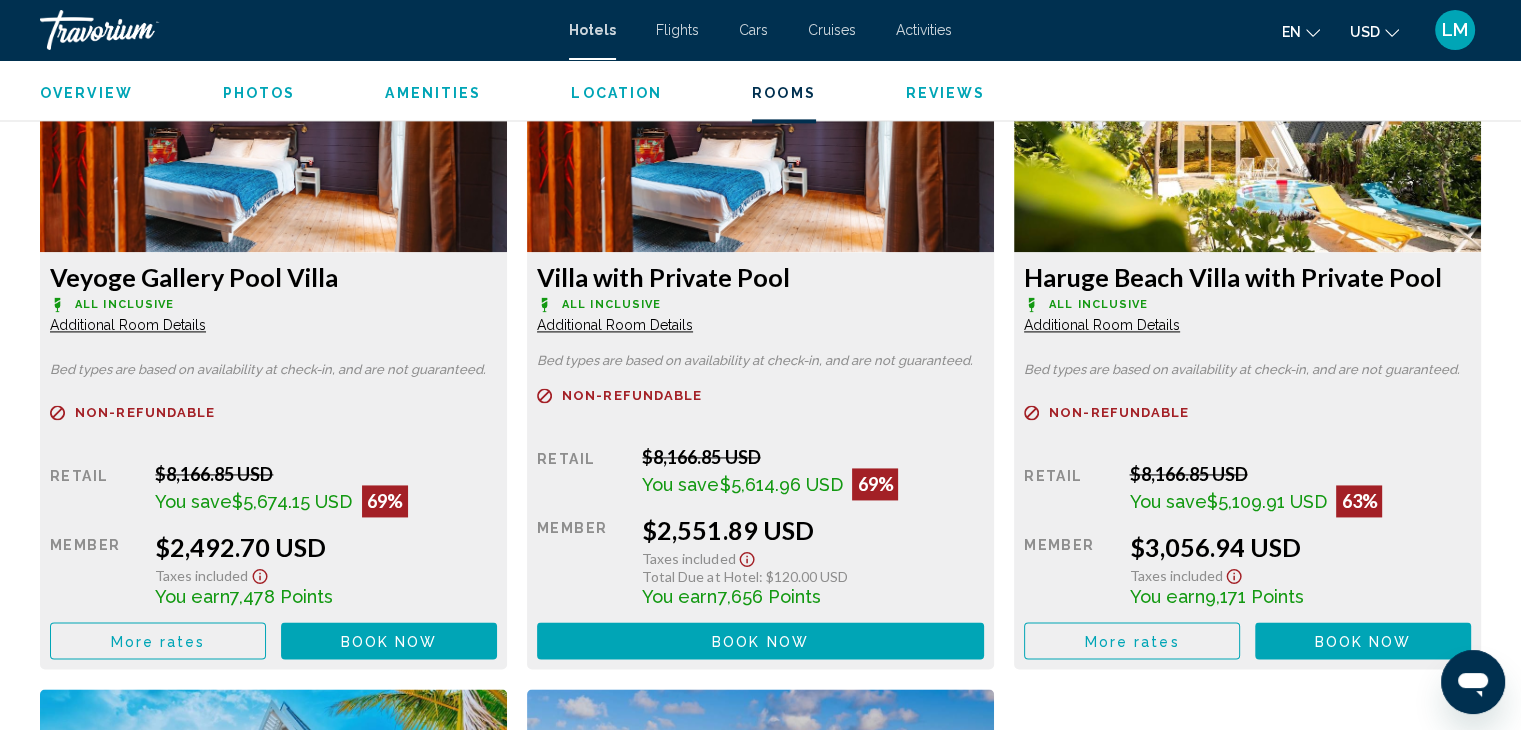 scroll, scrollTop: 2831, scrollLeft: 0, axis: vertical 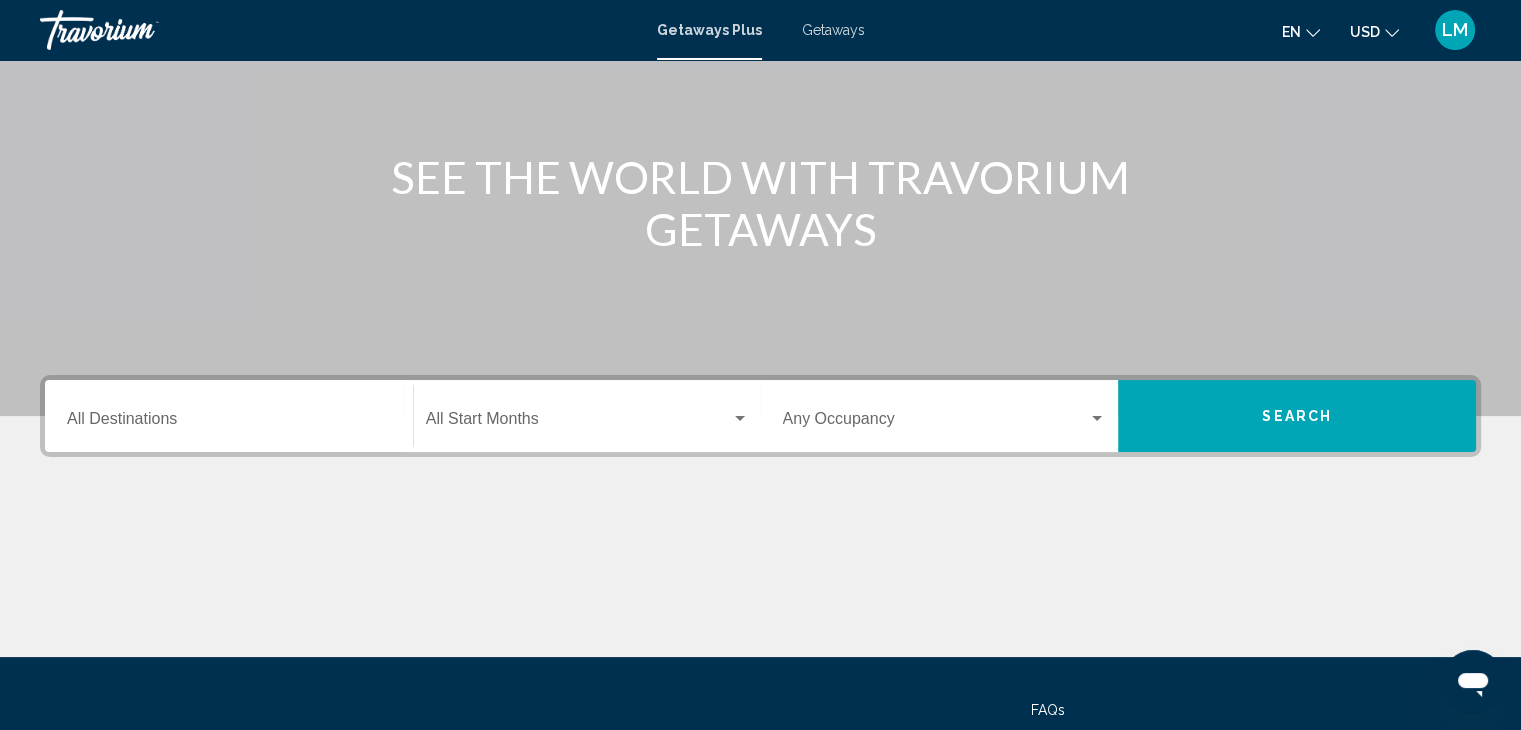 click on "Destination All Destinations" at bounding box center [229, 423] 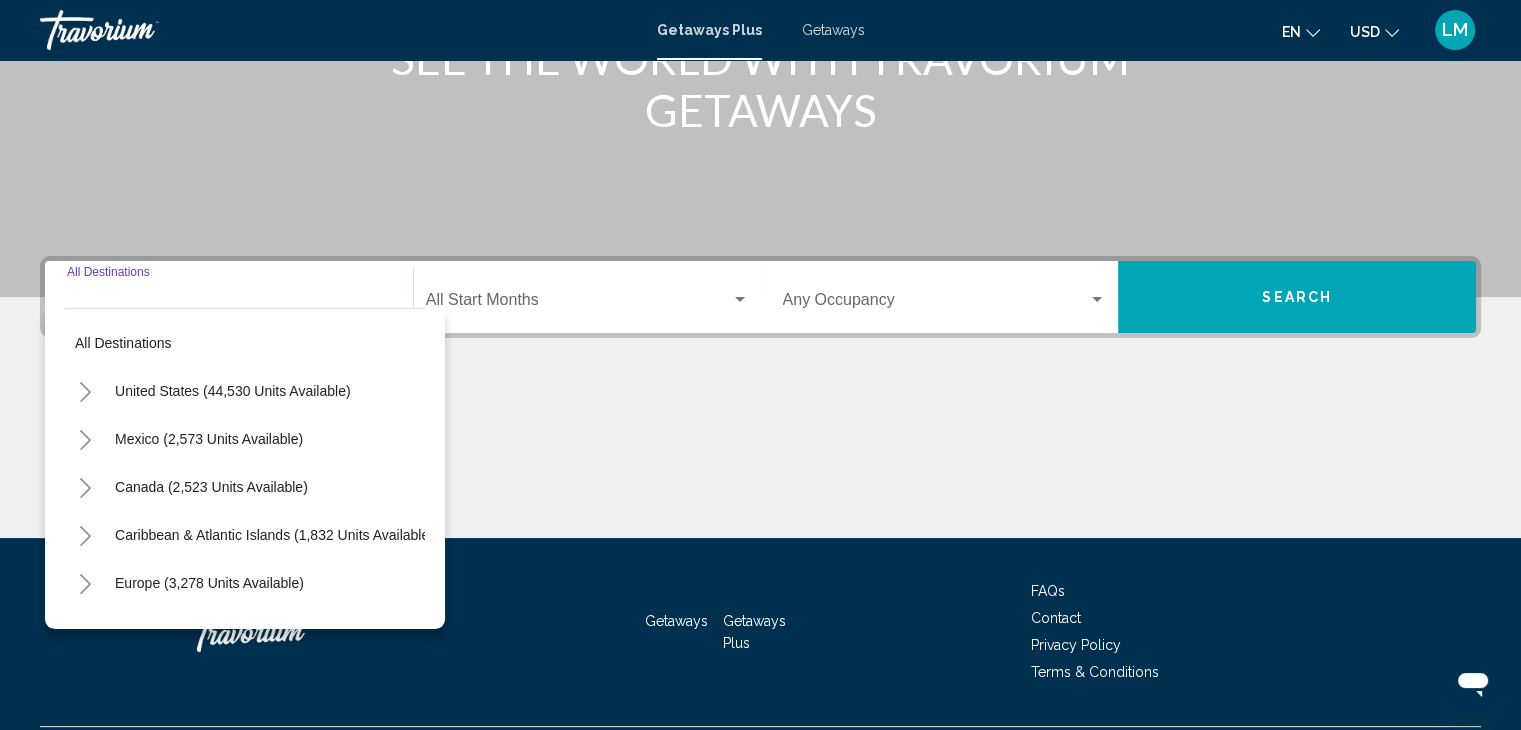 scroll, scrollTop: 356, scrollLeft: 0, axis: vertical 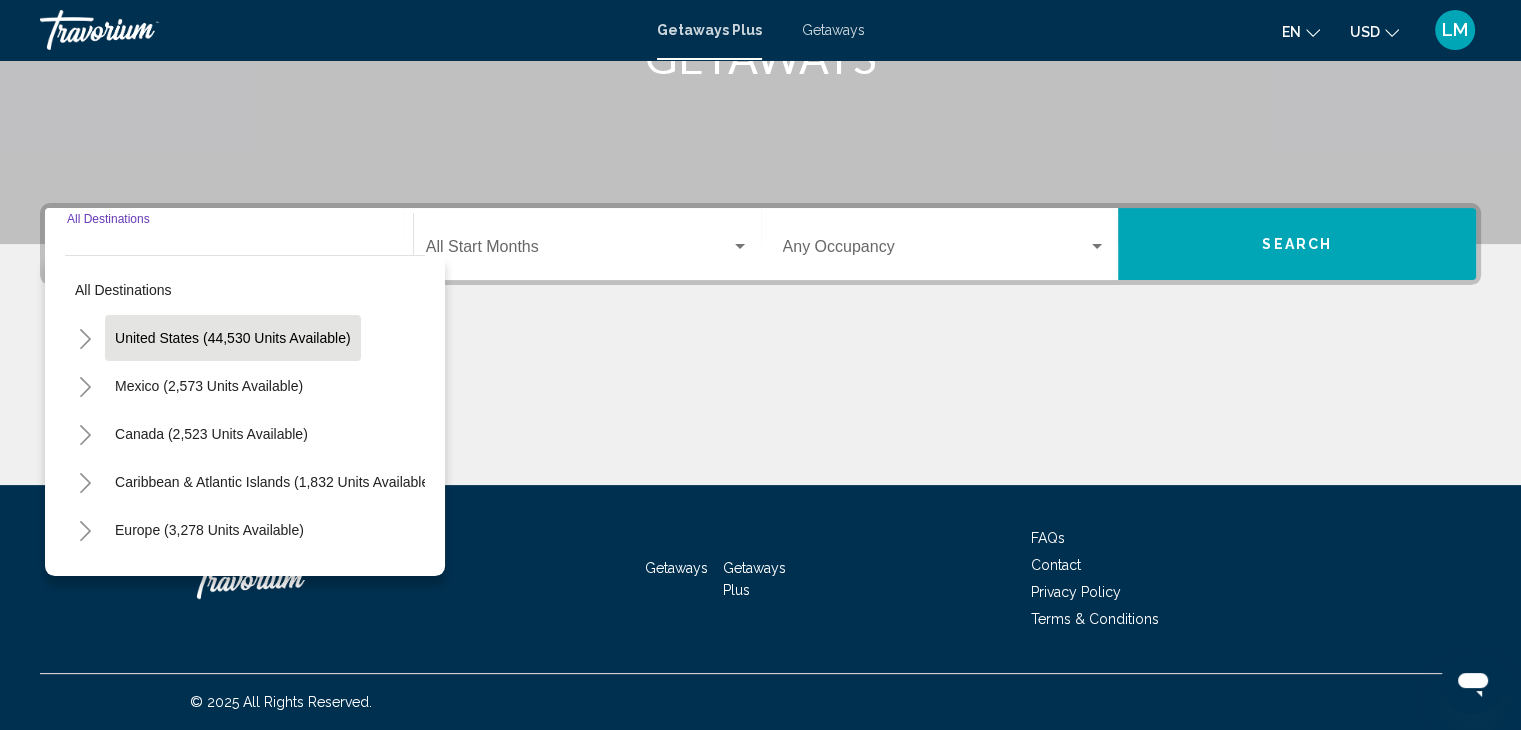 click on "United States (44,530 units available)" at bounding box center [209, 386] 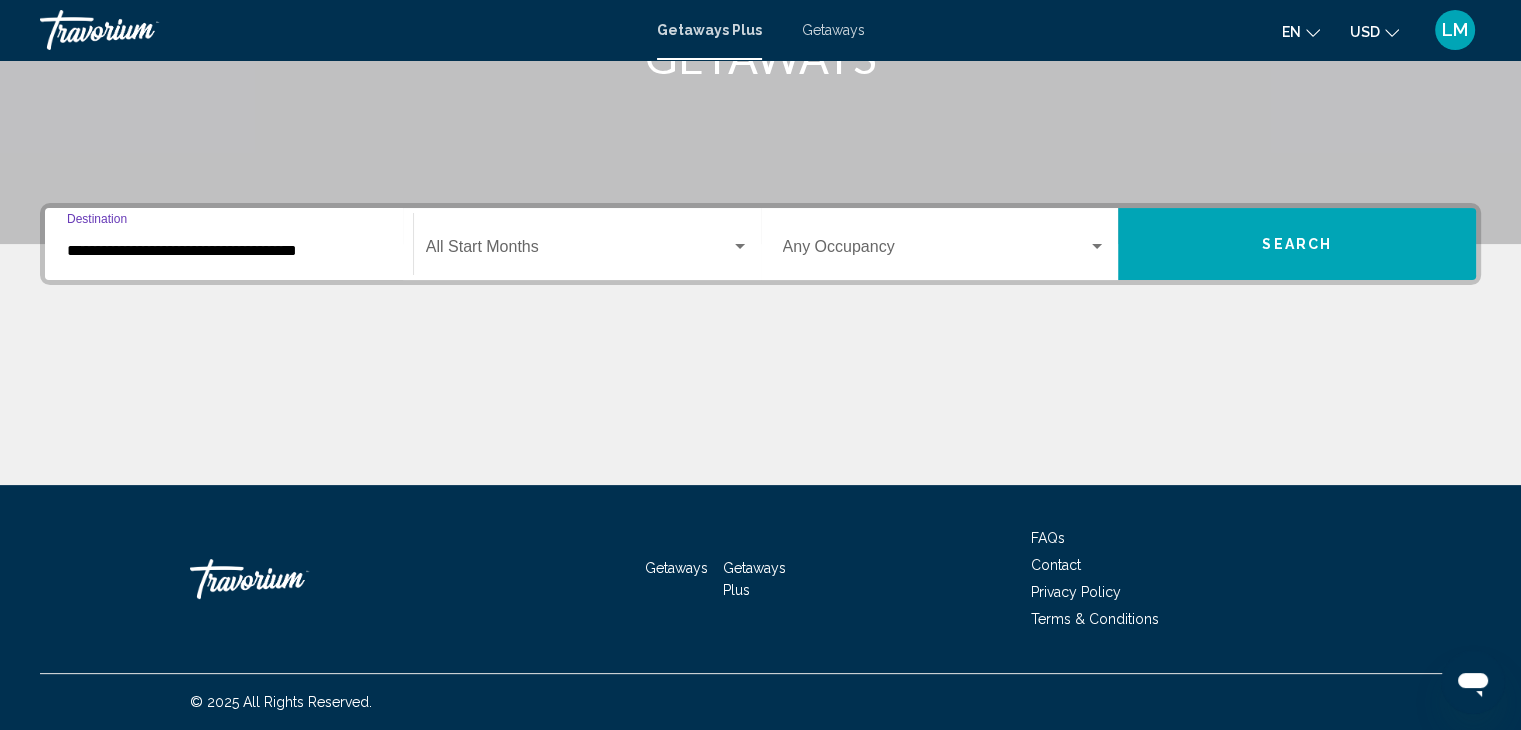 click at bounding box center [578, 251] 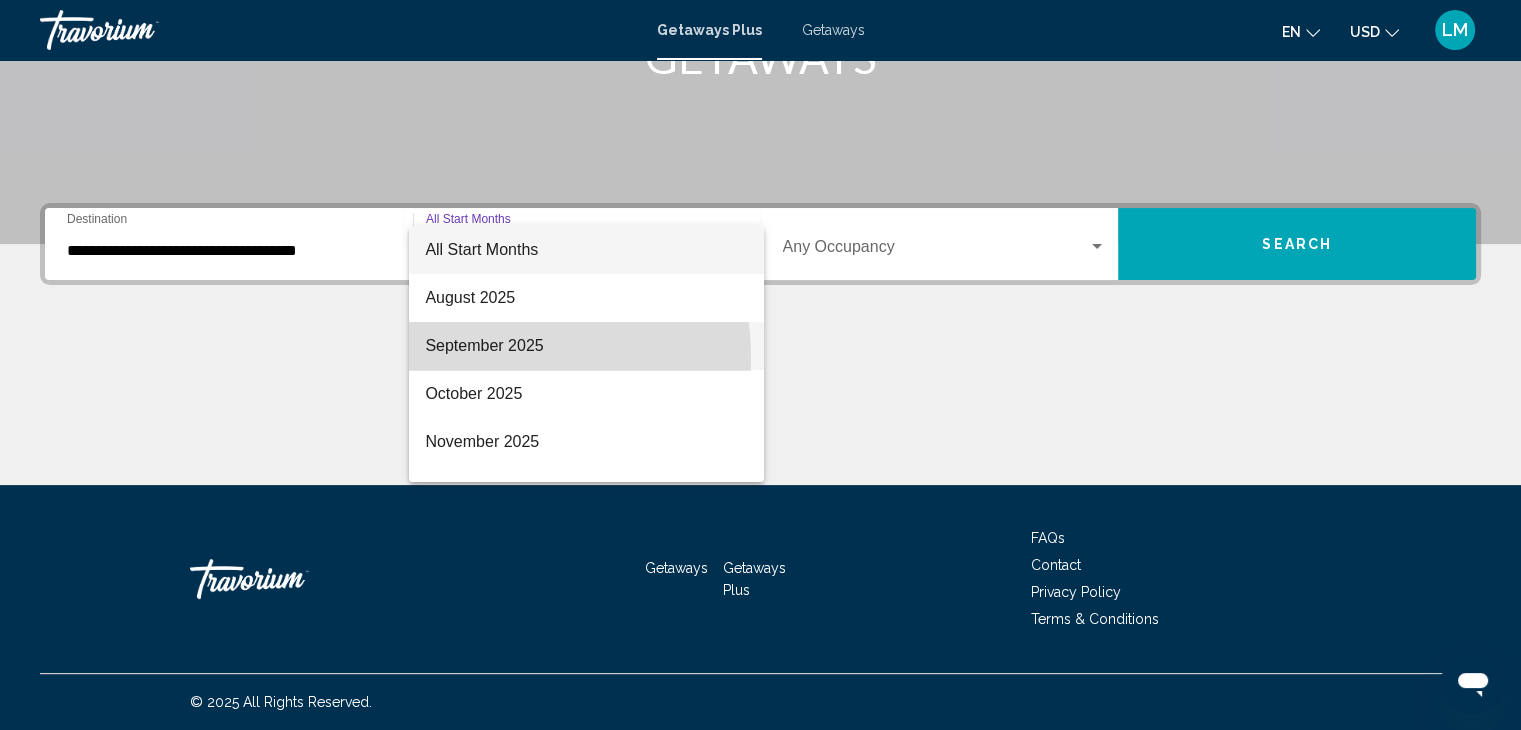 click on "September 2025" at bounding box center [586, 346] 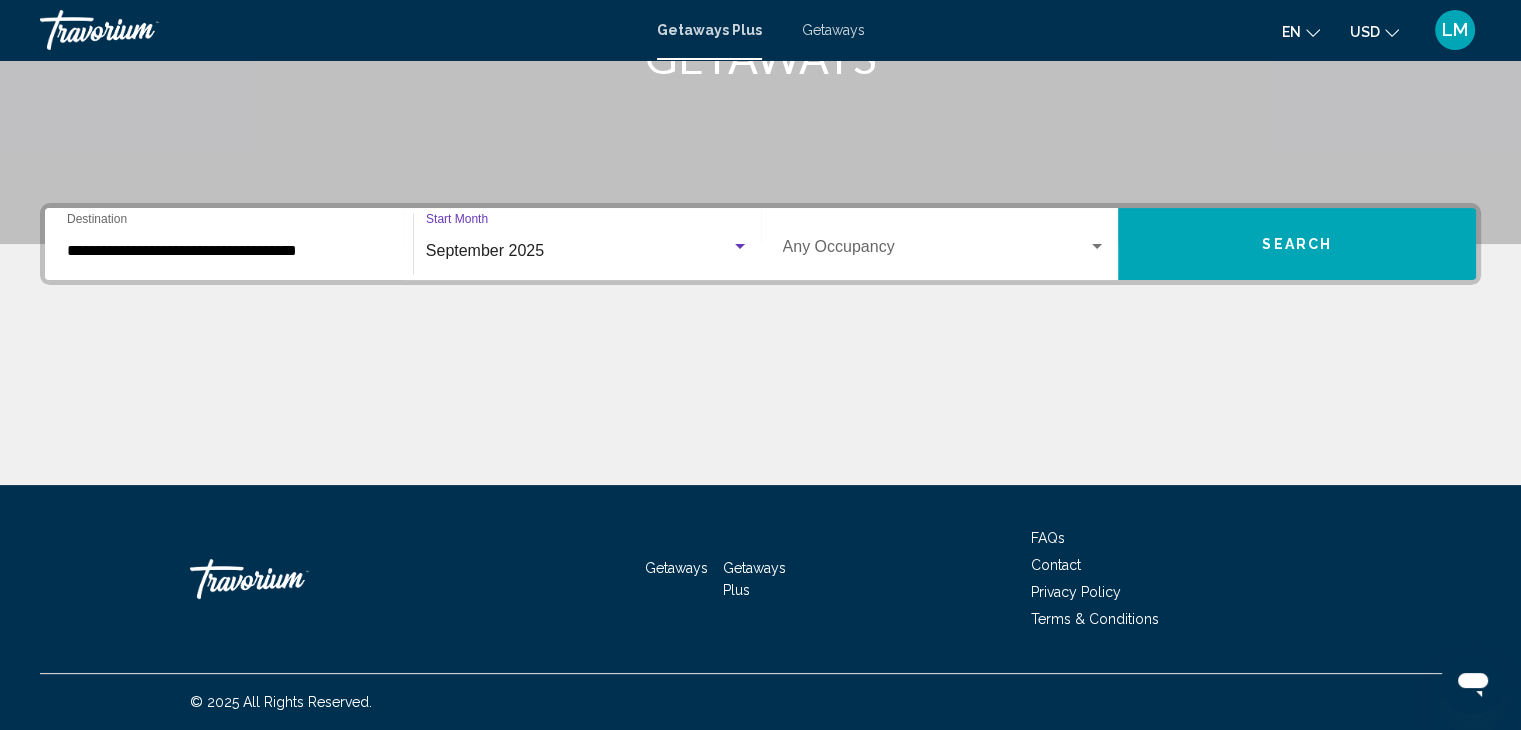 click on "Search" at bounding box center (1297, 245) 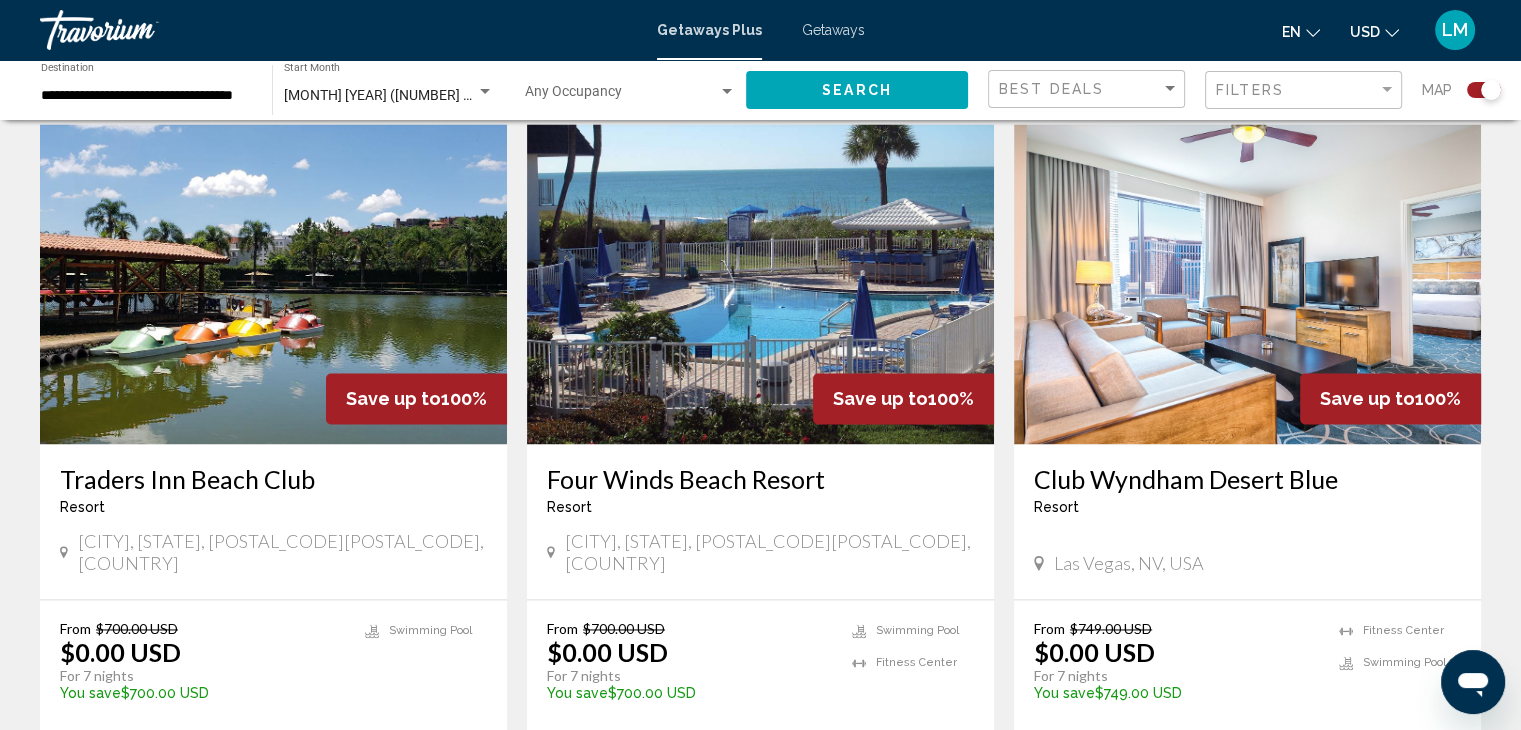 scroll, scrollTop: 2847, scrollLeft: 0, axis: vertical 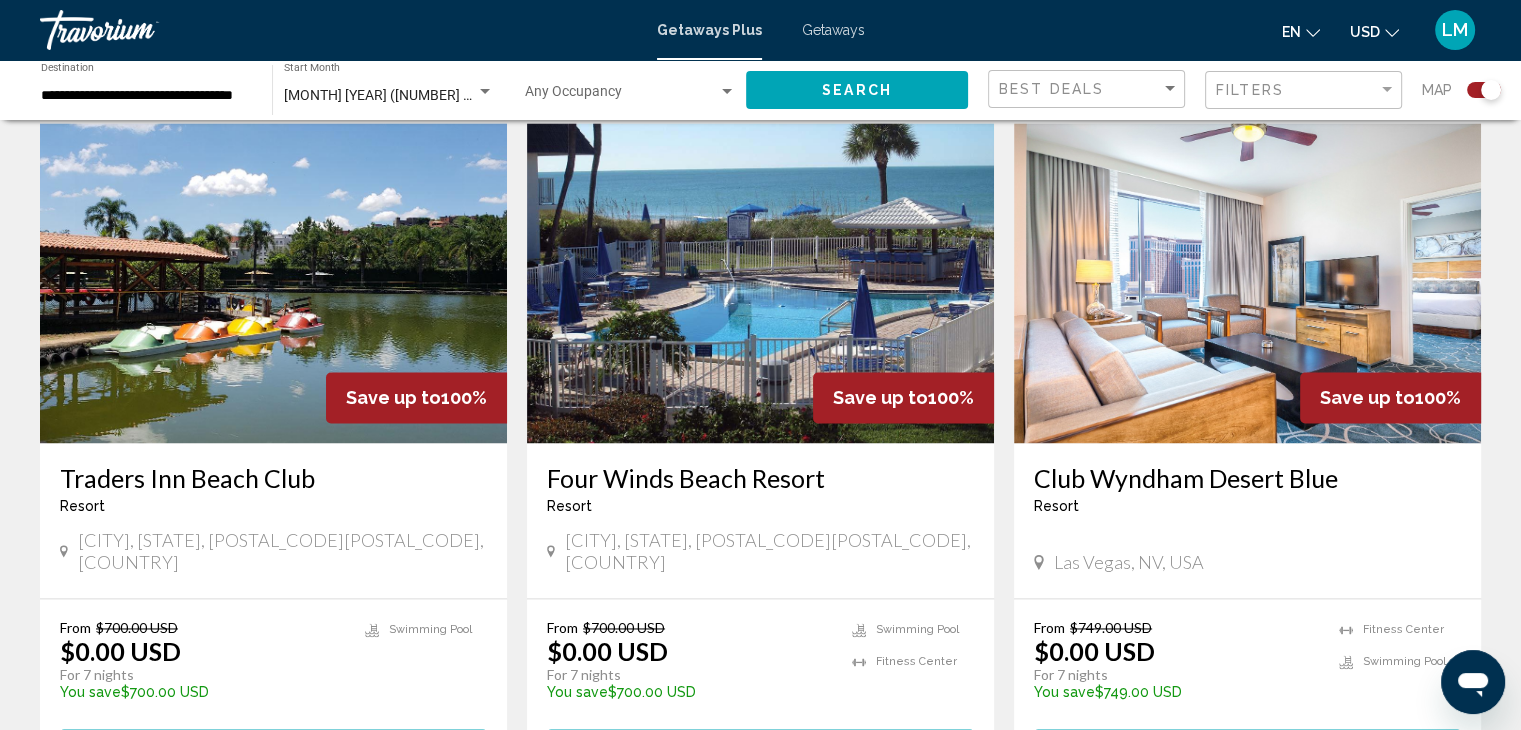click at bounding box center [1247, 283] 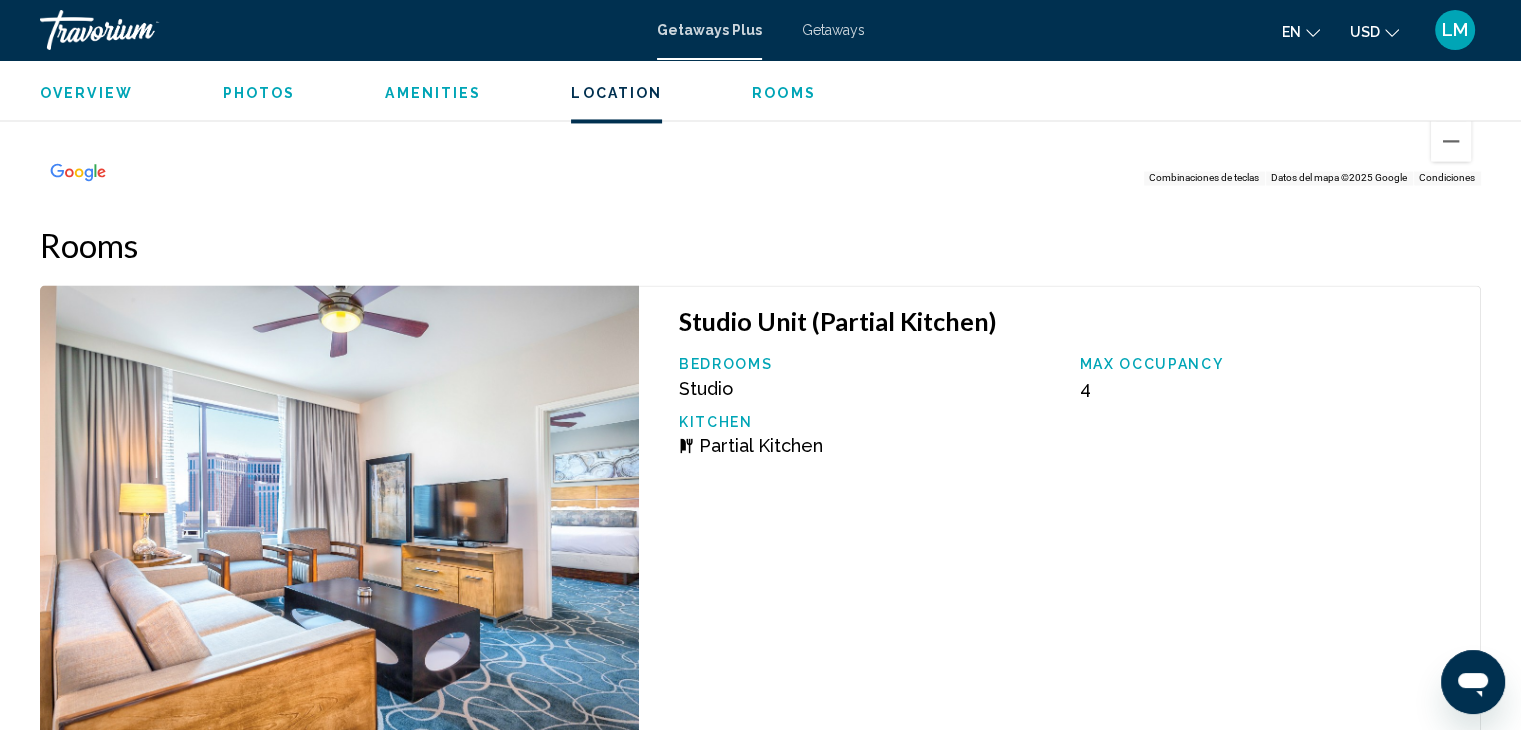scroll, scrollTop: 3229, scrollLeft: 0, axis: vertical 